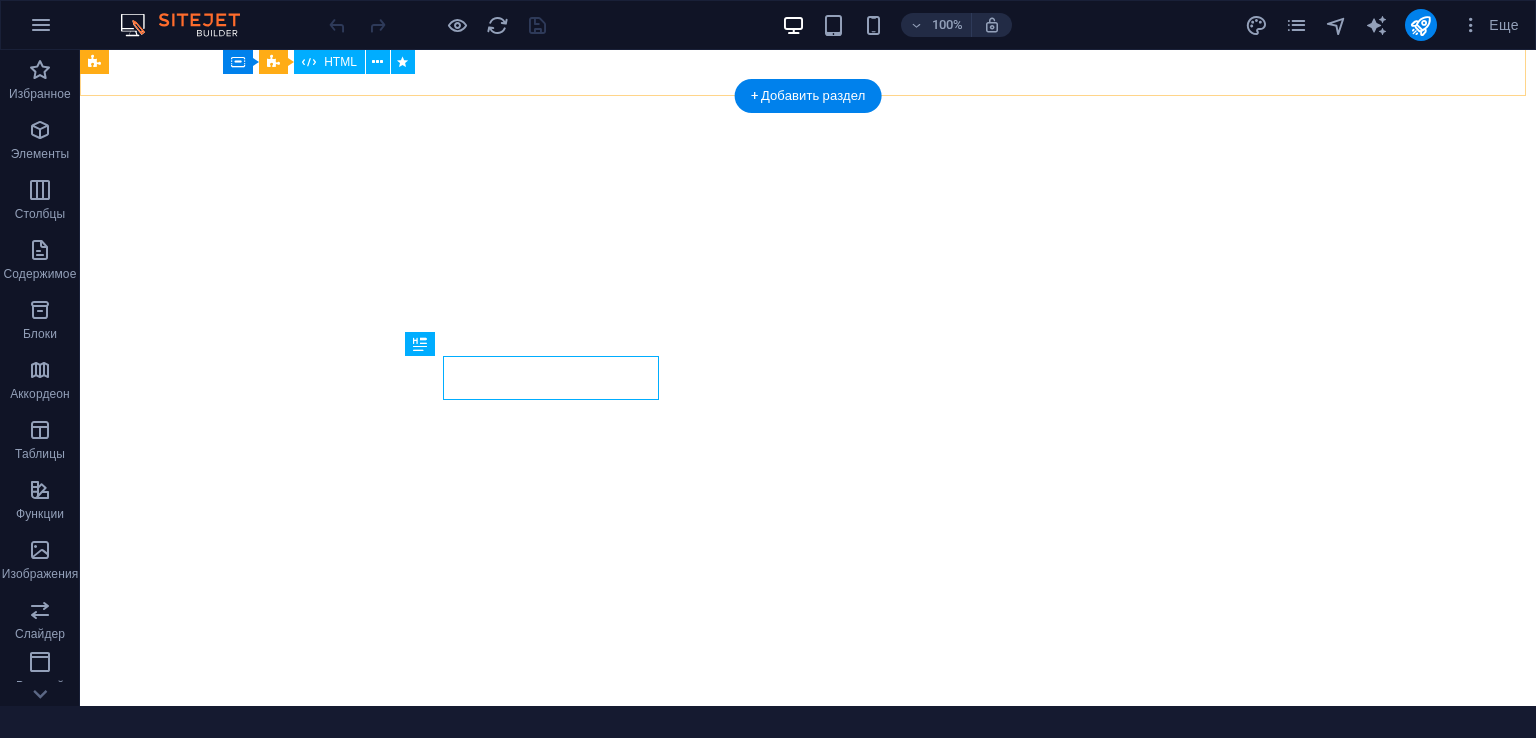 scroll, scrollTop: 0, scrollLeft: 0, axis: both 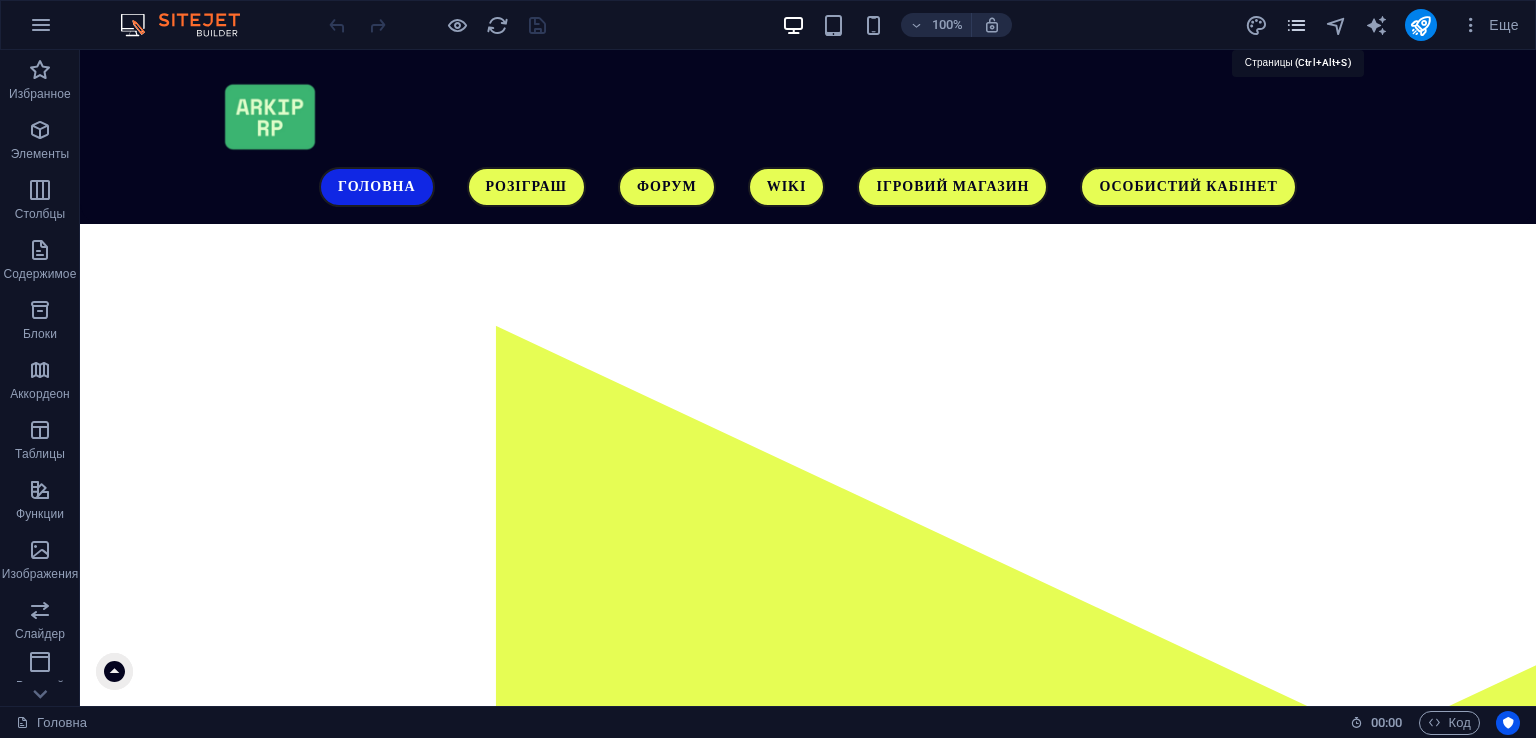 click at bounding box center (1296, 25) 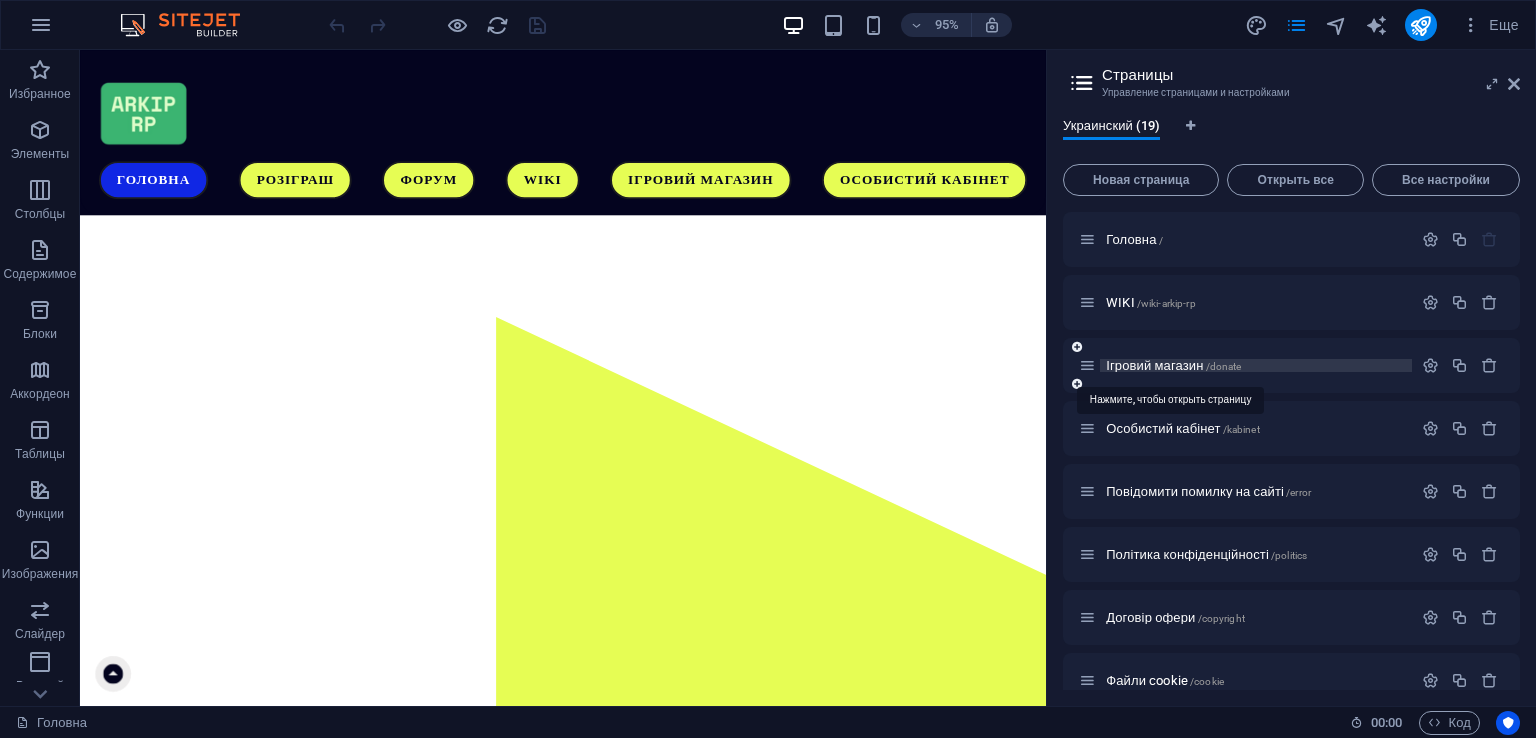click on "Ігровий магазин /donate" at bounding box center (1173, 365) 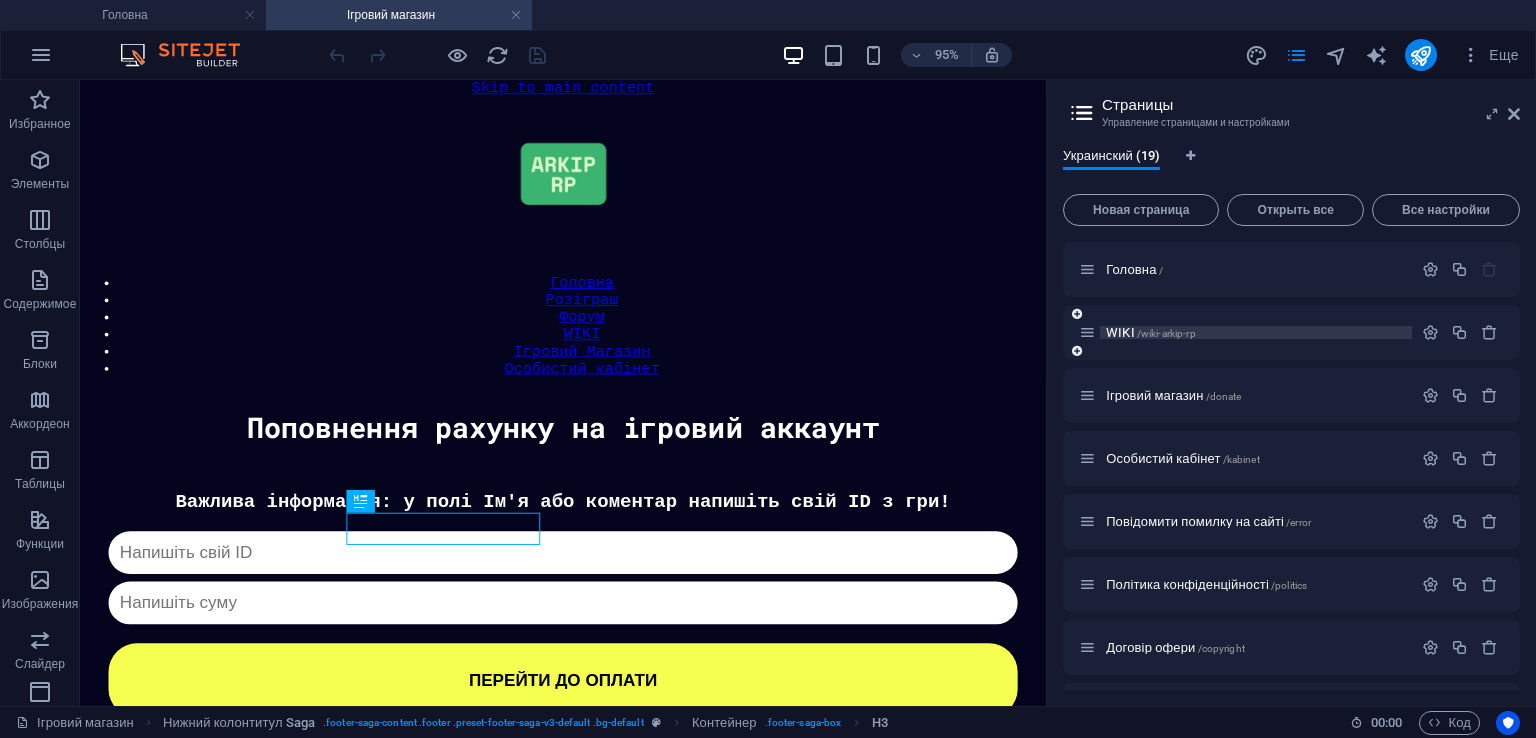 scroll, scrollTop: 1304, scrollLeft: 0, axis: vertical 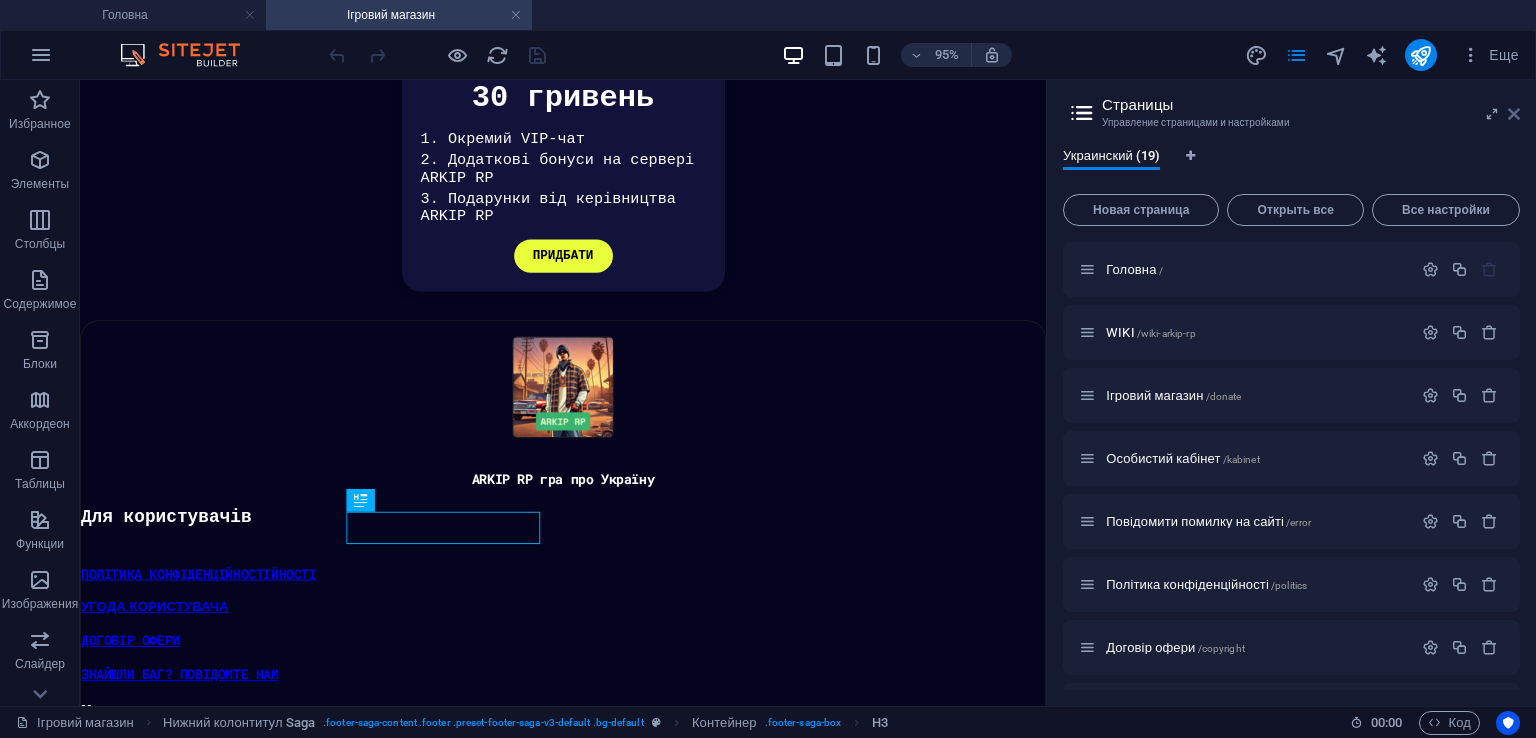 click at bounding box center (1514, 114) 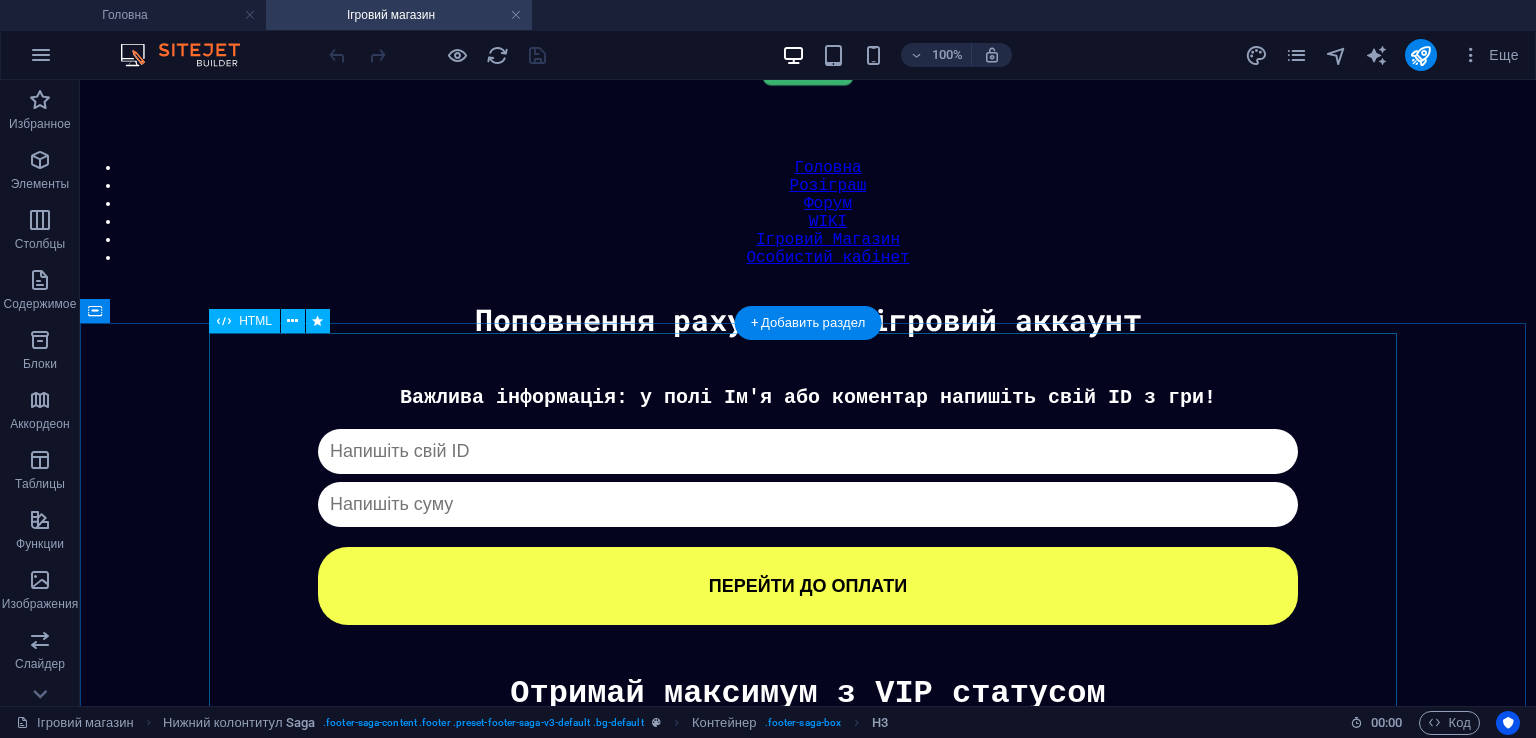 scroll, scrollTop: 0, scrollLeft: 0, axis: both 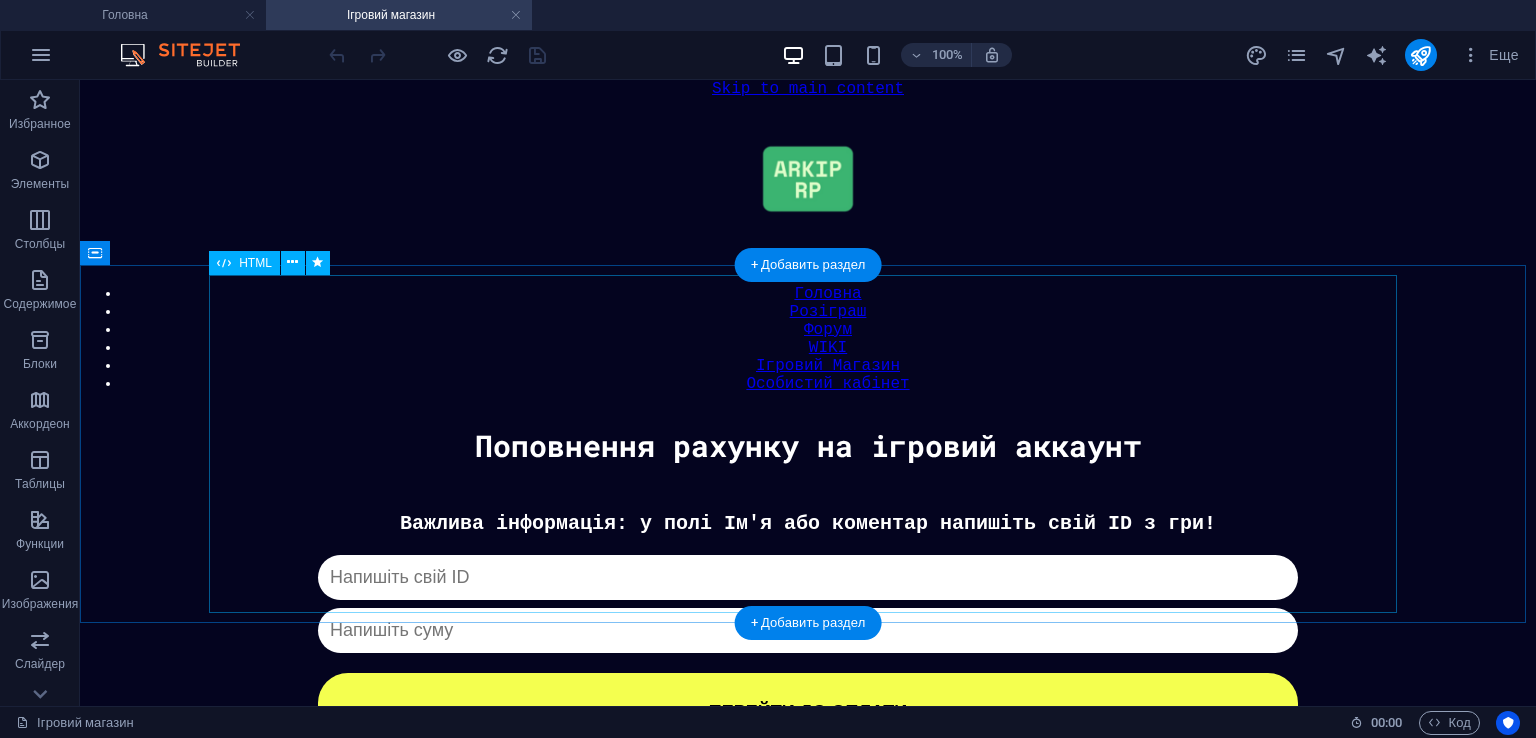 click on "Донат
Важлива інформація: у полі Ім'я або коментар напишіть свій ID з гри!
Капча не пройдена
ПЕРЕЙТИ ДО ОПЛАТИ
✖
Оберіть спосіб оплати
Monobank
PayPal" at bounding box center [808, 631] 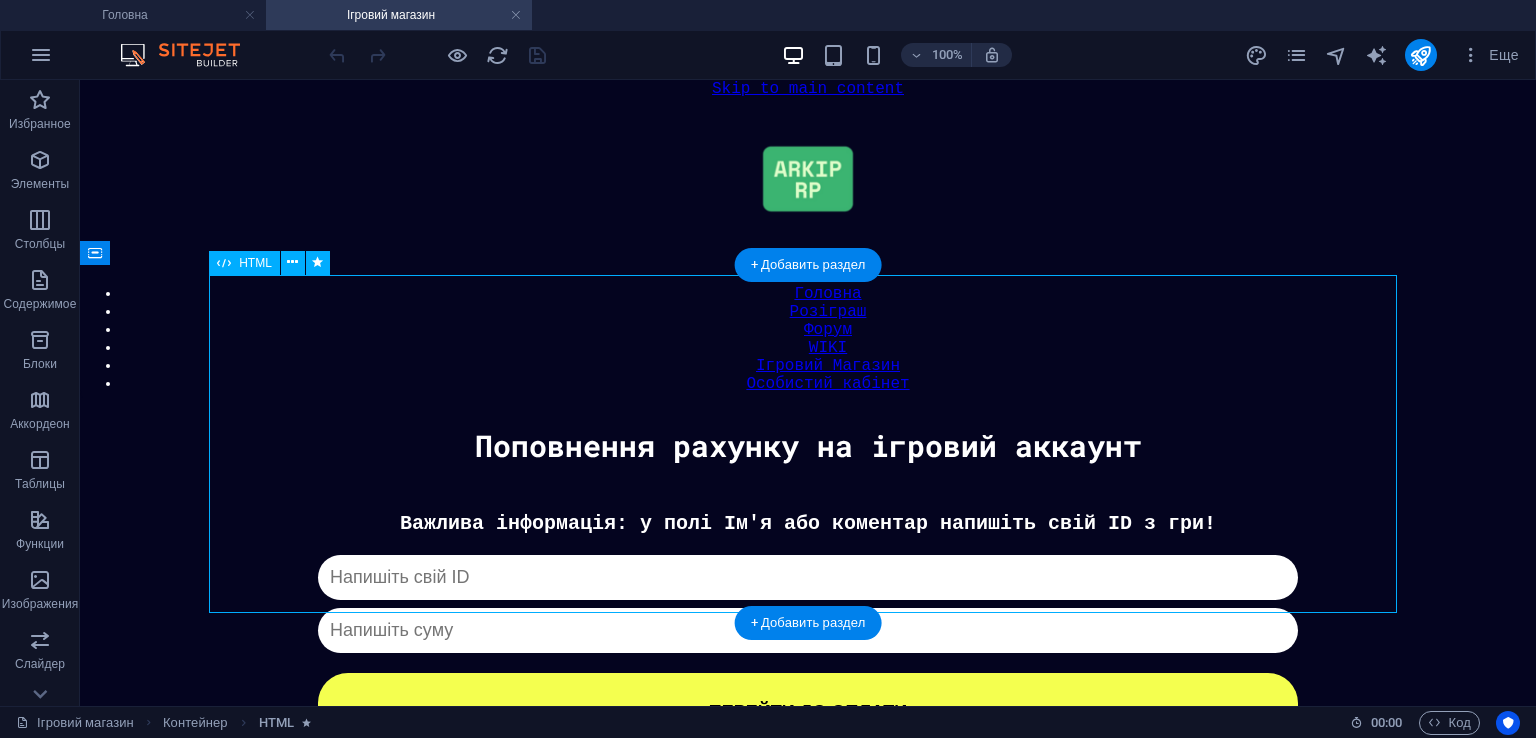 click on "Донат
Важлива інформація: у полі Ім'я або коментар напишіть свій ID з гри!
Капча не пройдена
ПЕРЕЙТИ ДО ОПЛАТИ
✖
Оберіть спосіб оплати
Monobank
PayPal" at bounding box center [808, 631] 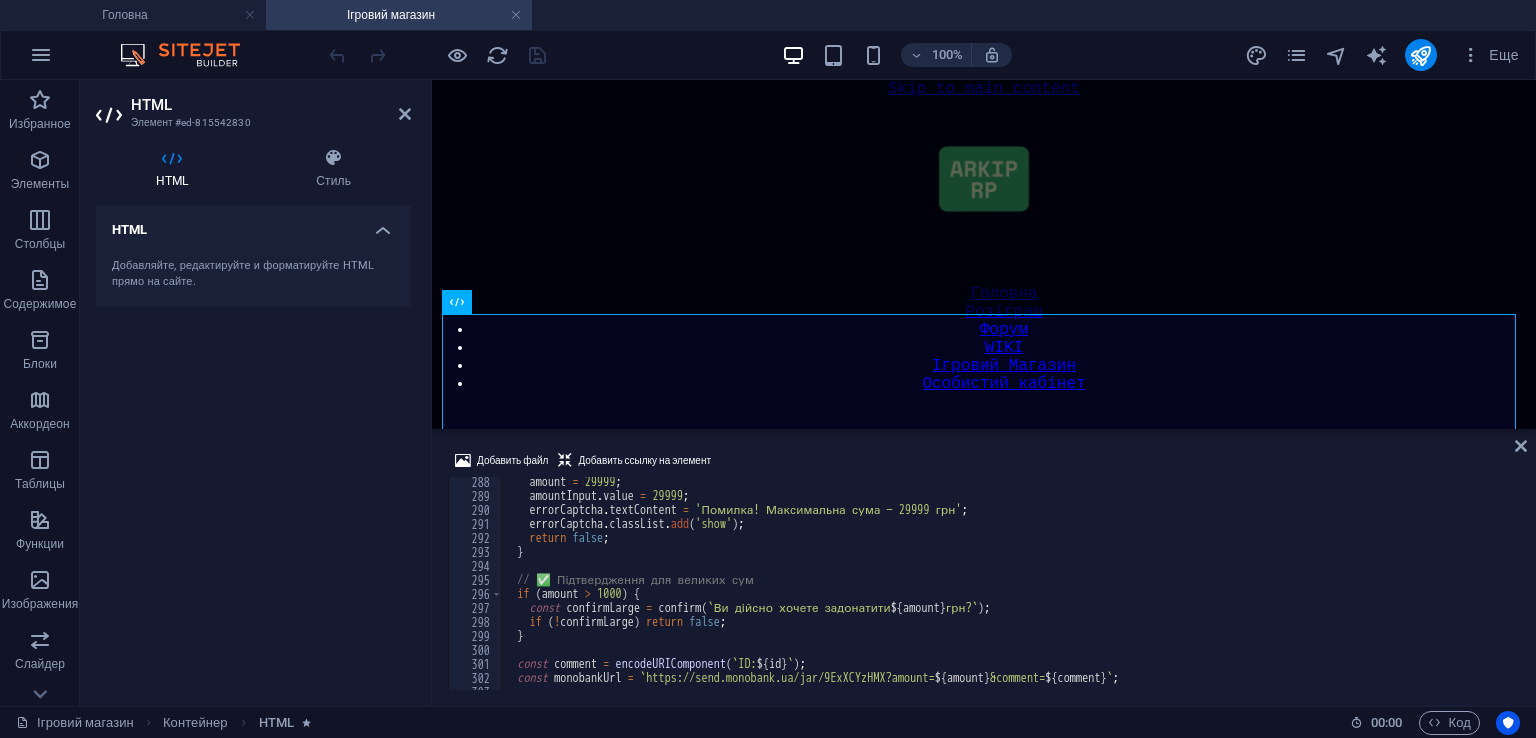 scroll, scrollTop: 4020, scrollLeft: 0, axis: vertical 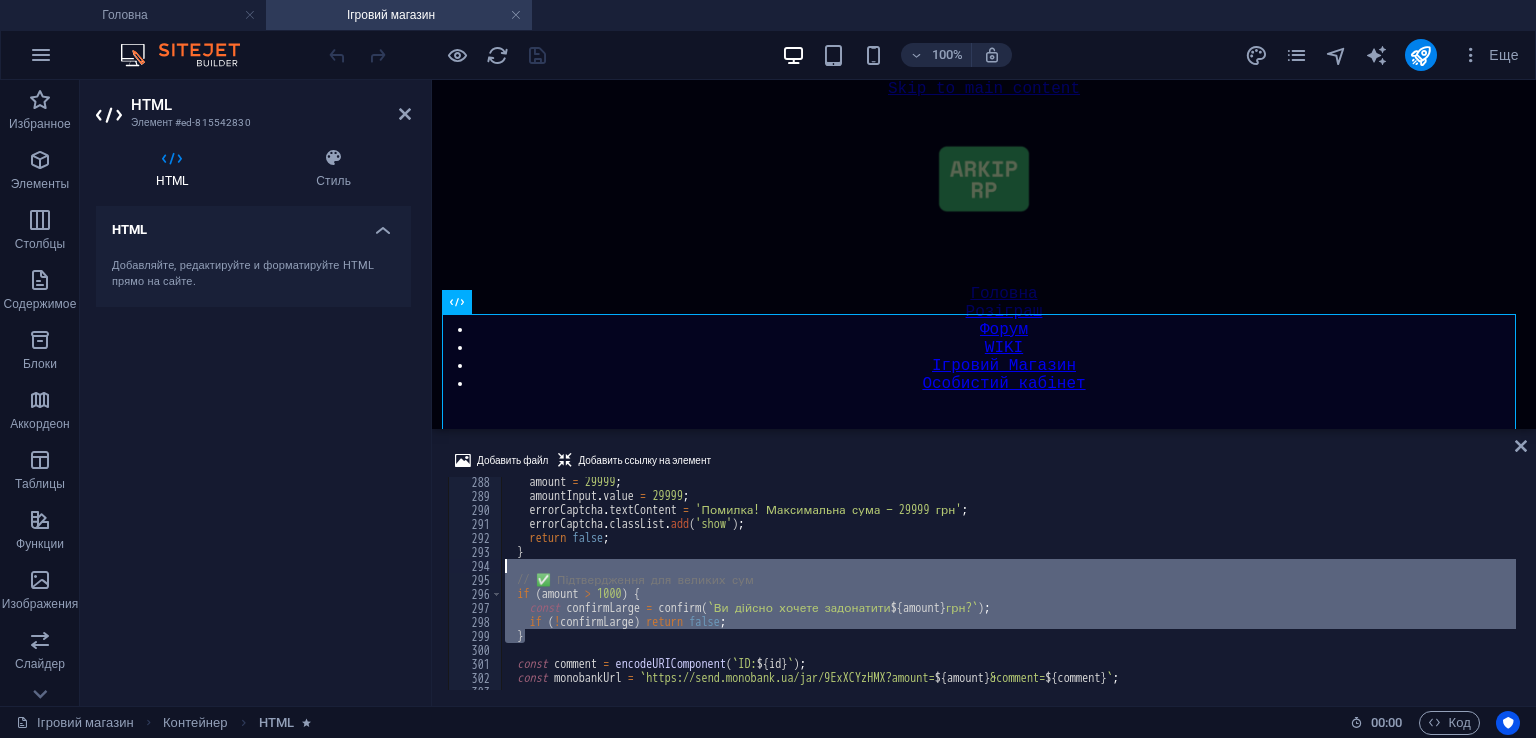 drag, startPoint x: 548, startPoint y: 632, endPoint x: 488, endPoint y: 572, distance: 84.85281 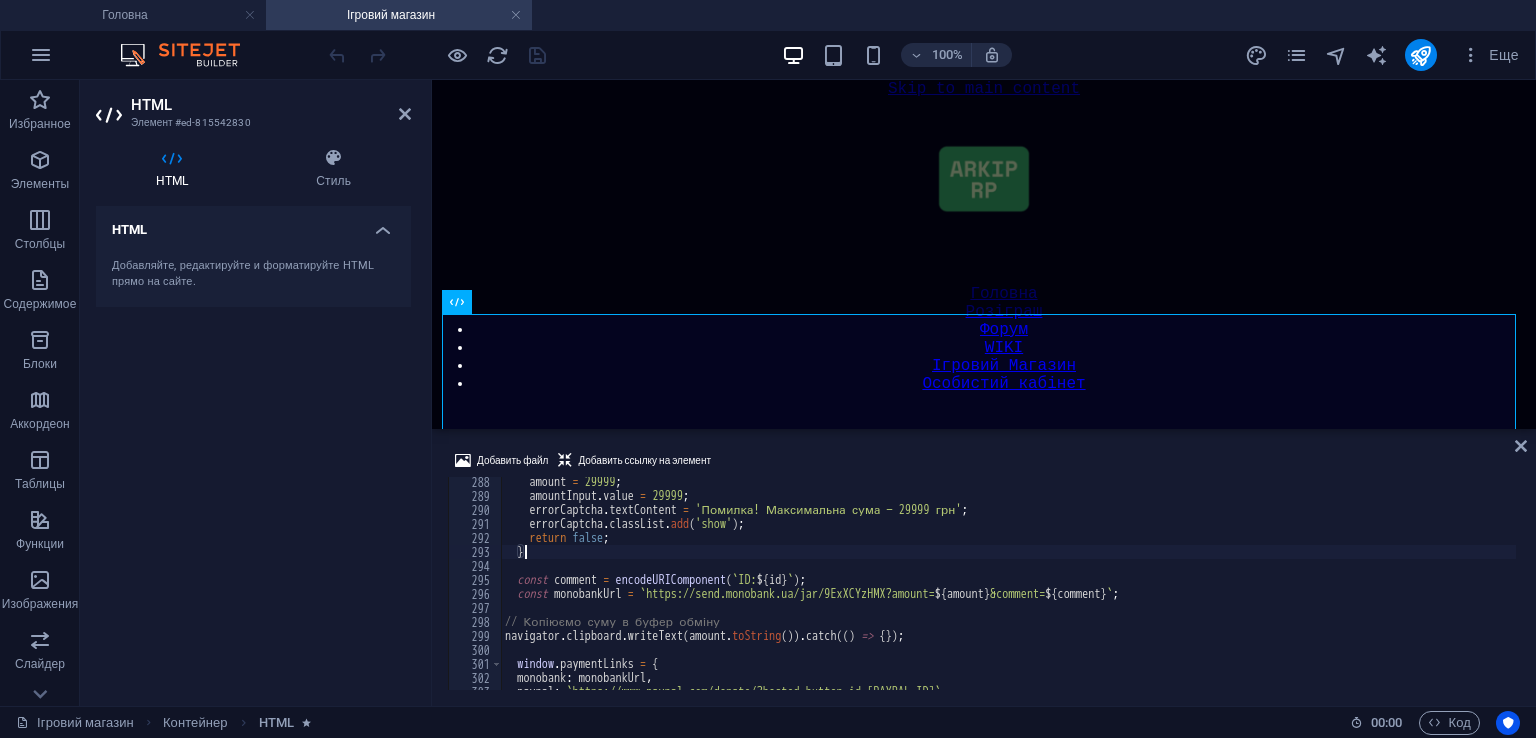 click on "amount   =   29999 ;      amountInput . value   =   29999 ;      errorCaptcha . textContent   =   'Помилка! Максимальна сума — 29999 грн' ;      errorCaptcha . classList . add ( 'show' ) ;      return   false ;    }    const   comment   =   encodeURIComponent ( ` ID:  ${ id } ` ) ;    const   monobankUrl   =   ` https://send.monobank.ua/jar/9ExXCYzHMX?amount= ${ amount } &comment= ${ comment } ` ; // Копіюємо суму в буфер обміну navigator . clipboard . writeText ( amount . toString ( )) . catch (( )   =>   { }) ;    window . paymentLinks   =   {    monobank :   monobankUrl ,    paypal :   ` https://www.paypal.com/donate/?hosted_button_id=[PAYPAL_ID] ` } ;" at bounding box center (1008, 595) 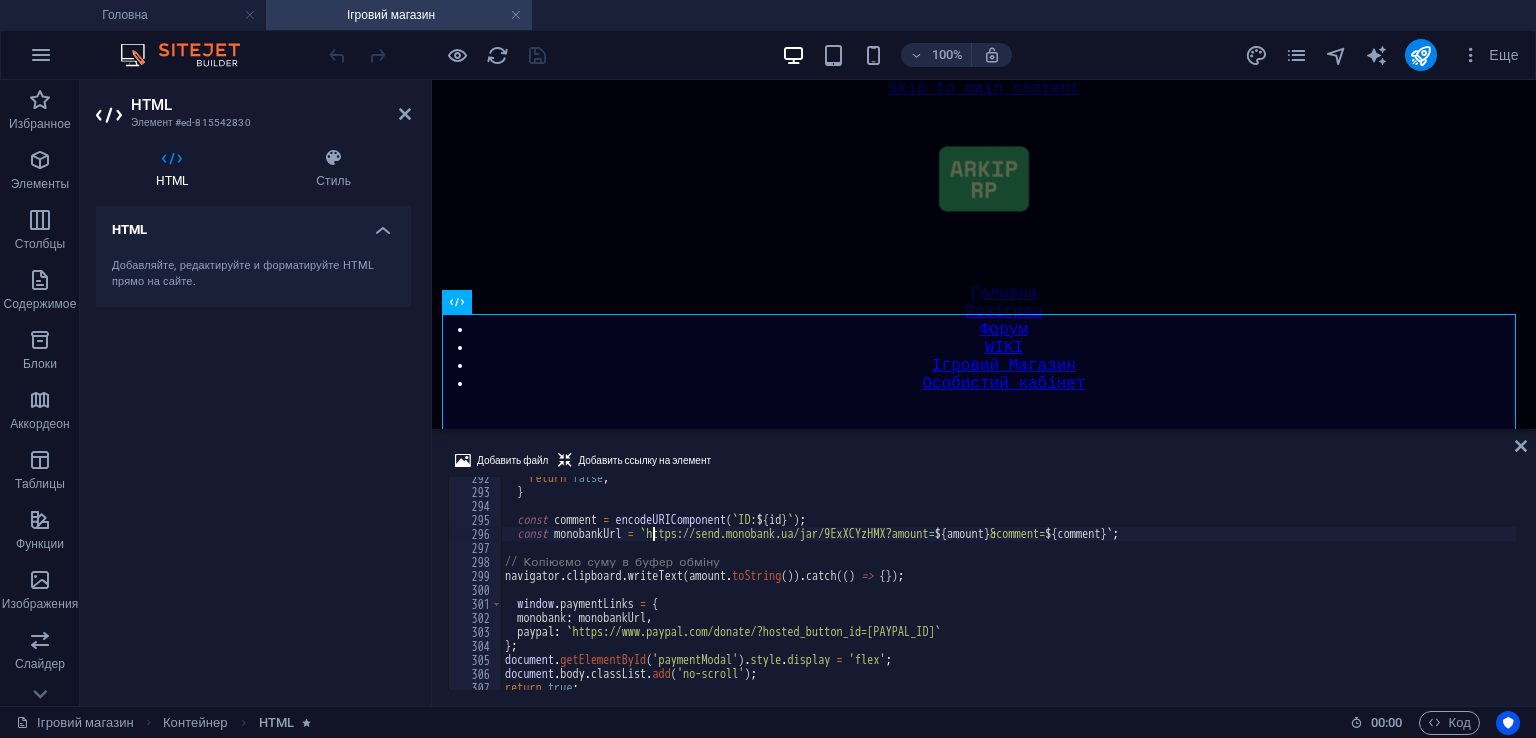scroll, scrollTop: 4140, scrollLeft: 0, axis: vertical 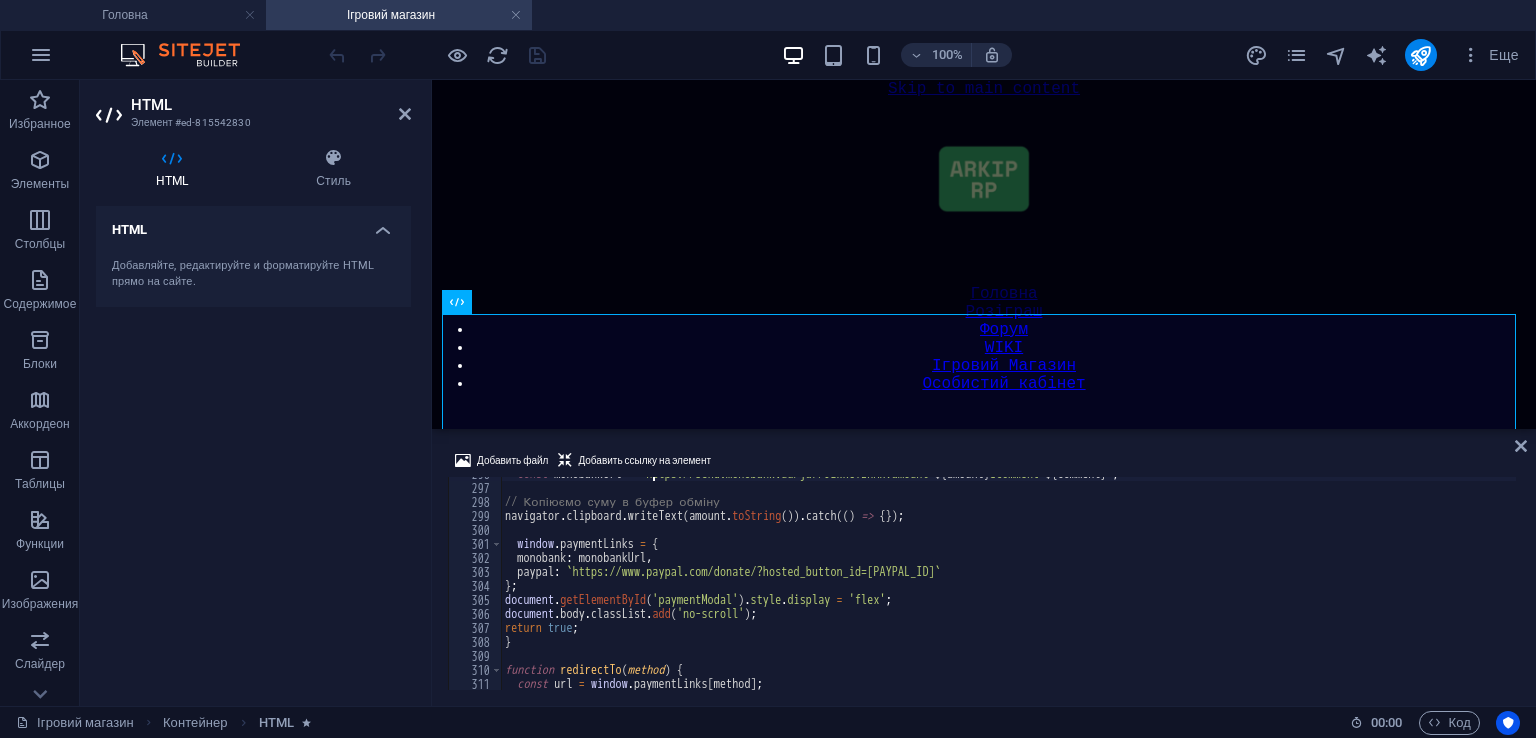 click at bounding box center (437, 55) 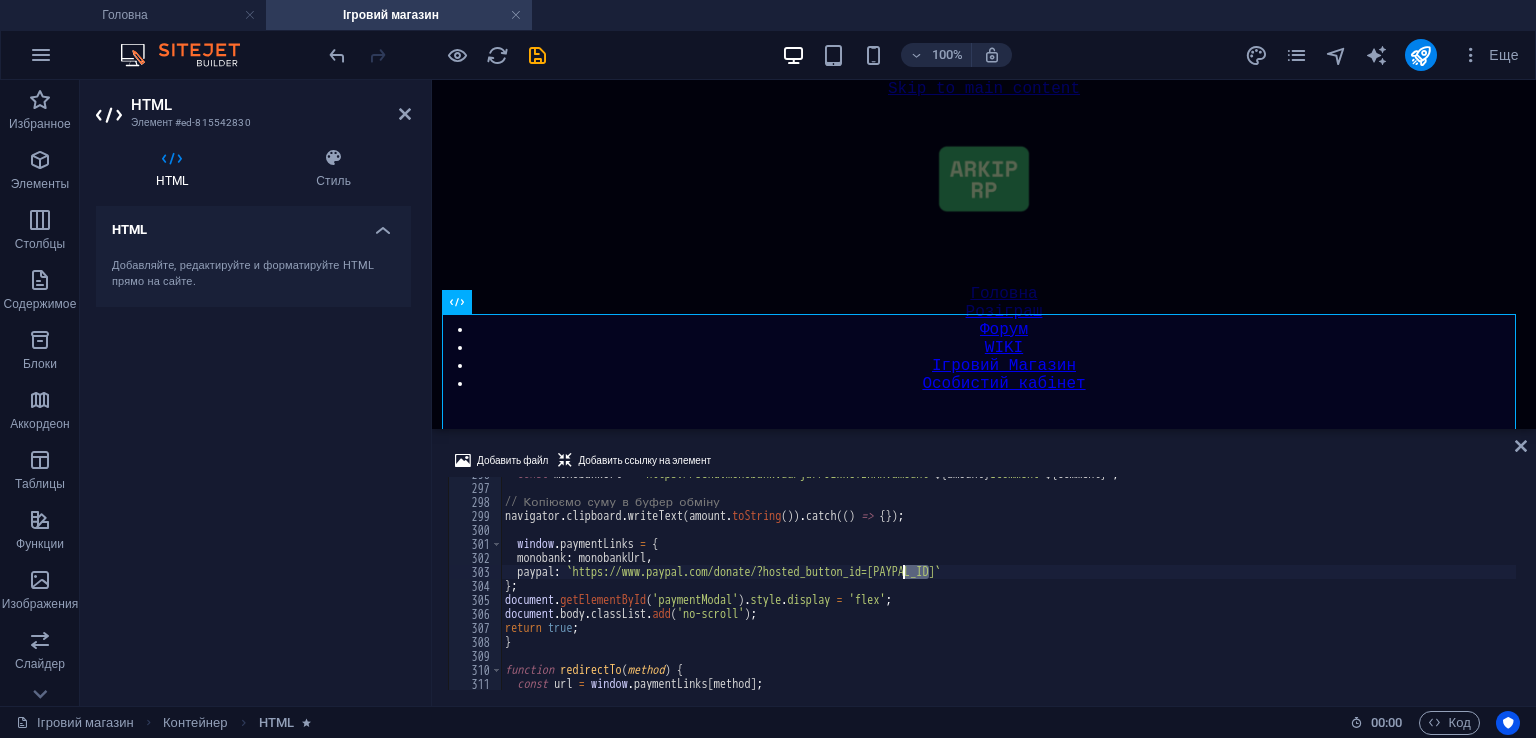 drag, startPoint x: 931, startPoint y: 570, endPoint x: 905, endPoint y: 569, distance: 26.019224 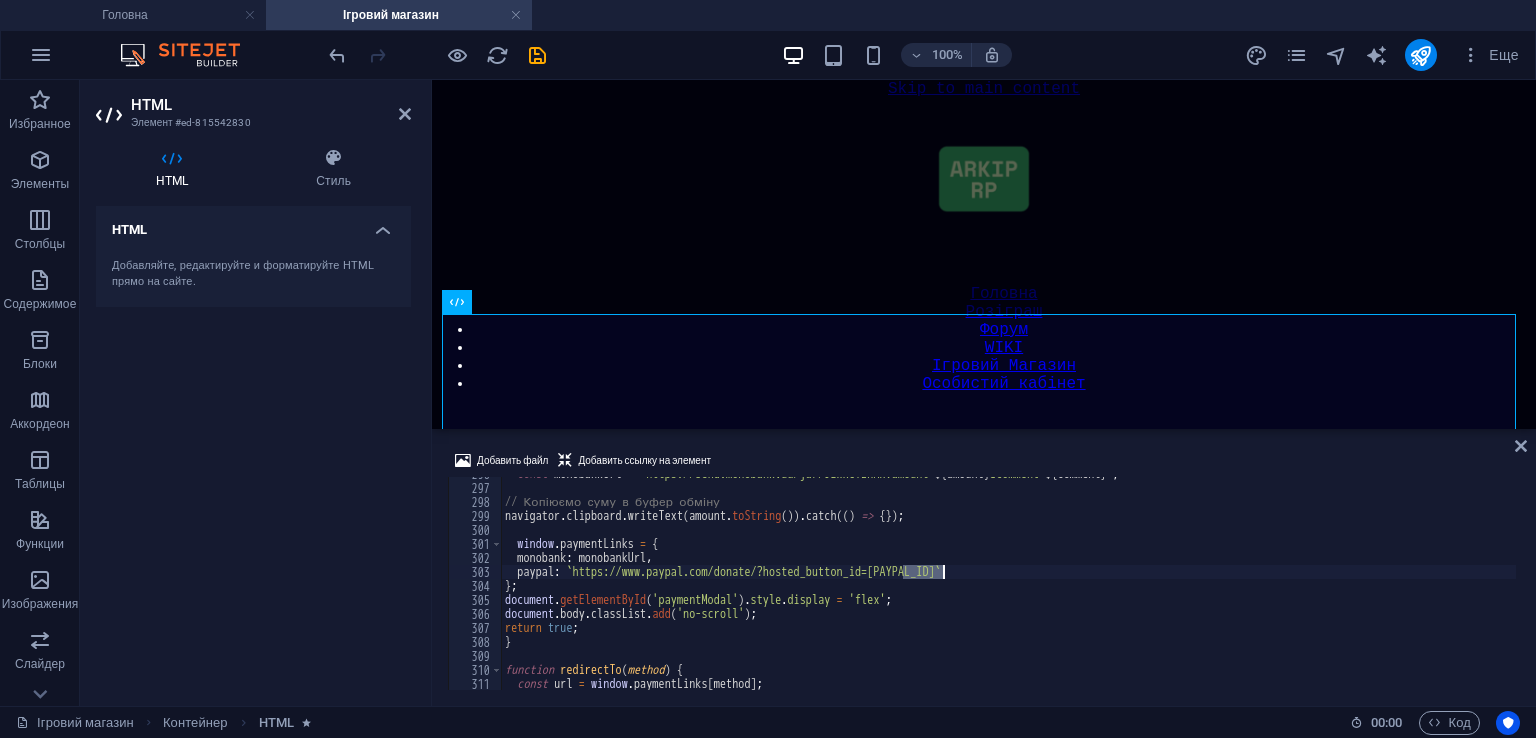 drag, startPoint x: 904, startPoint y: 572, endPoint x: 940, endPoint y: 570, distance: 36.05551 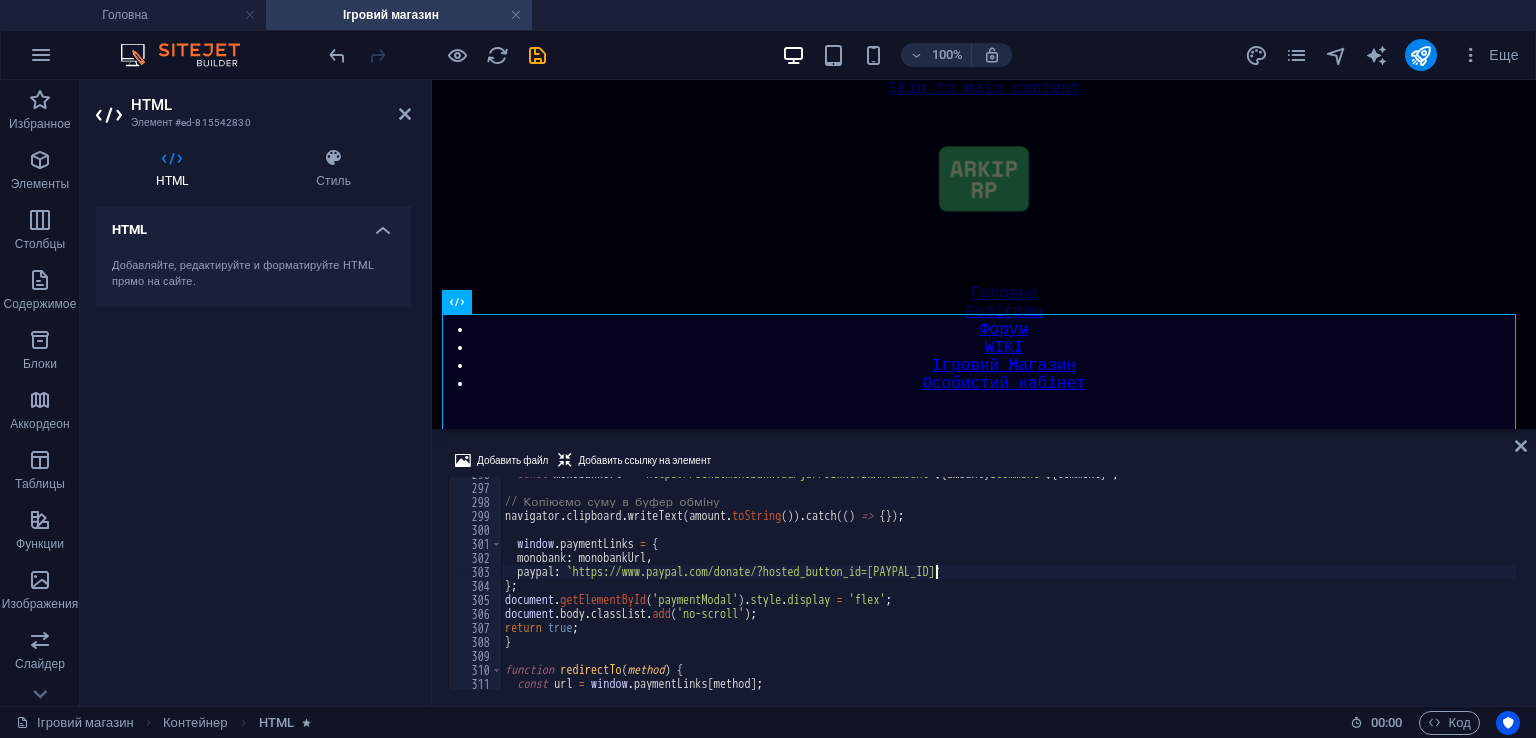 scroll, scrollTop: 0, scrollLeft: 34, axis: horizontal 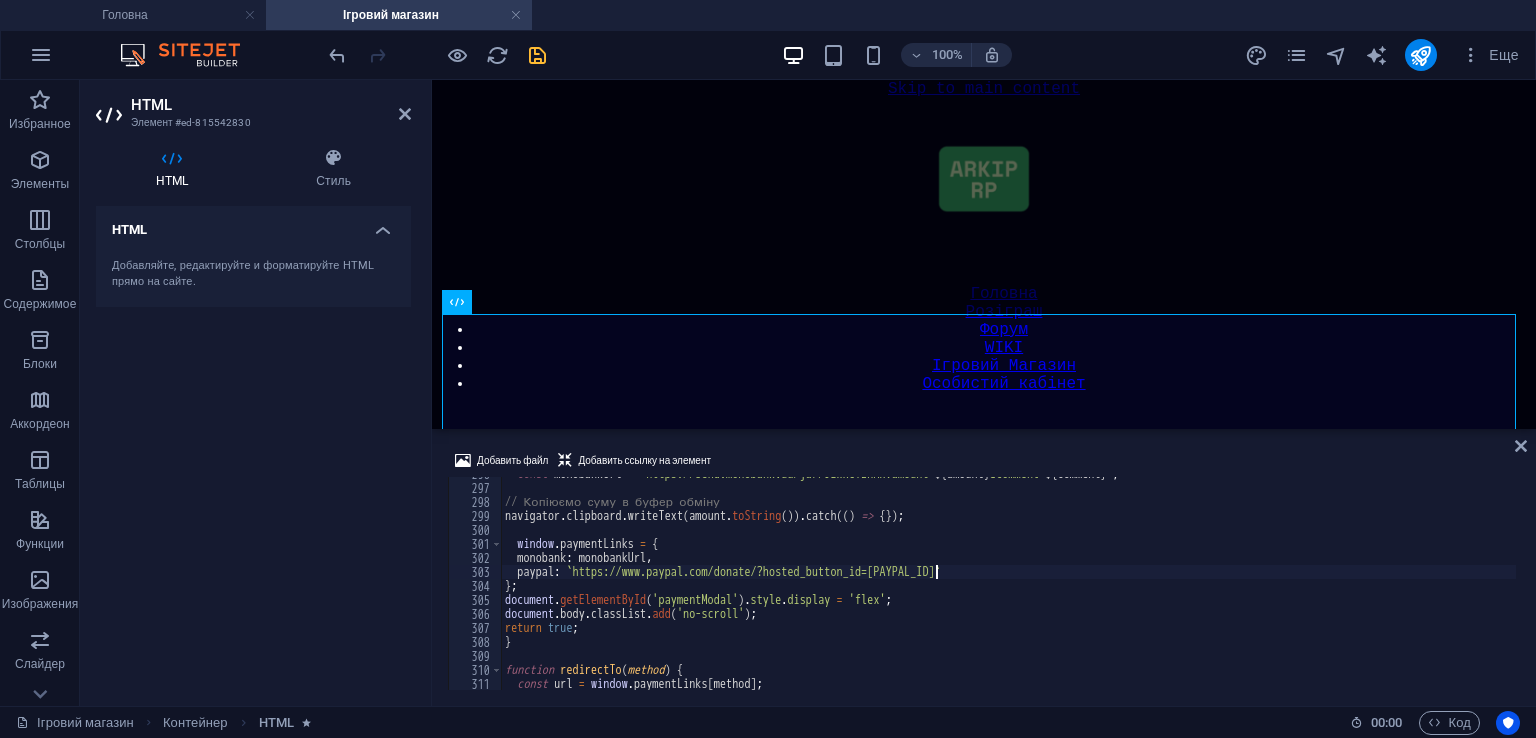 type on "paypal: `https://www.paypal.com/donate/?hosted_button_id=[PAYPAL_ID]`" 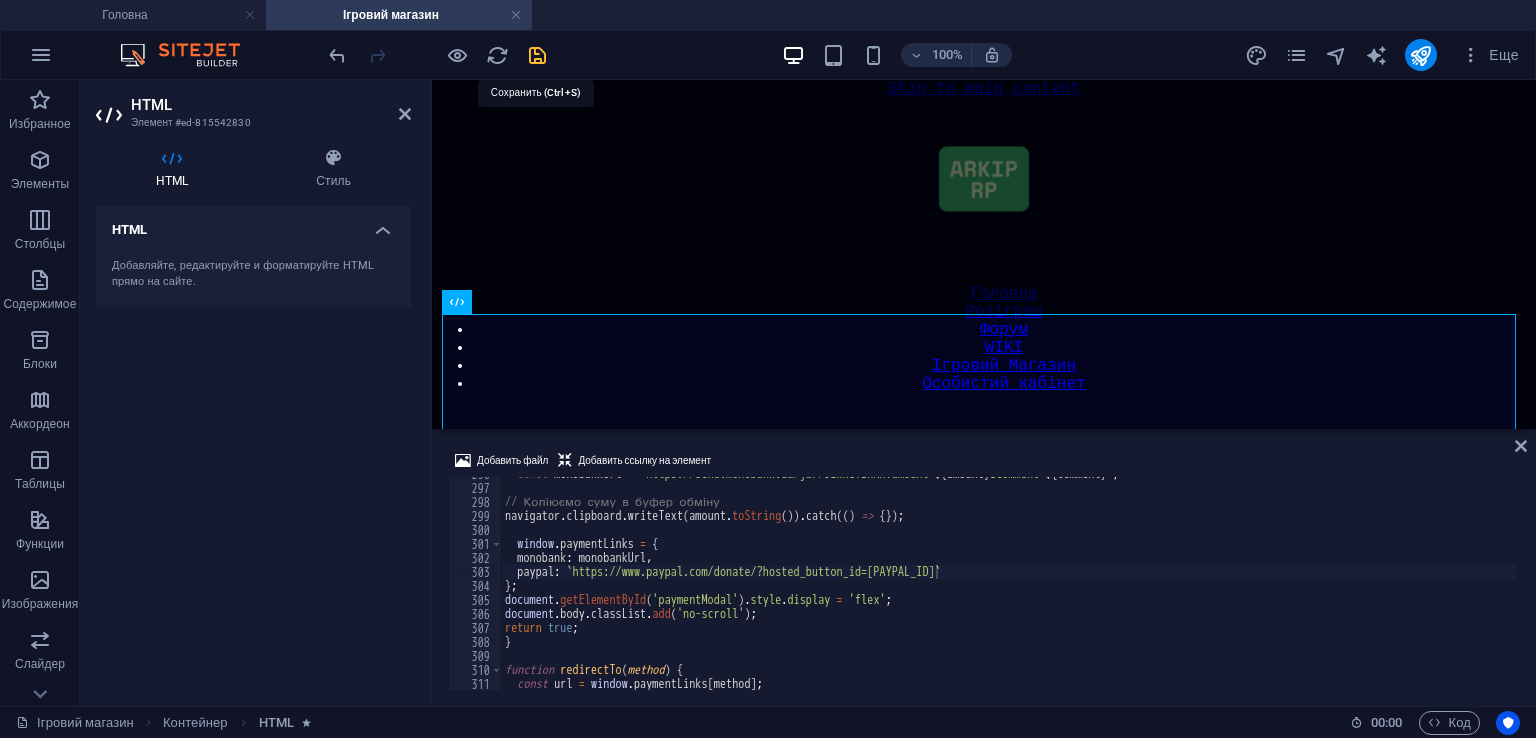 click at bounding box center (537, 55) 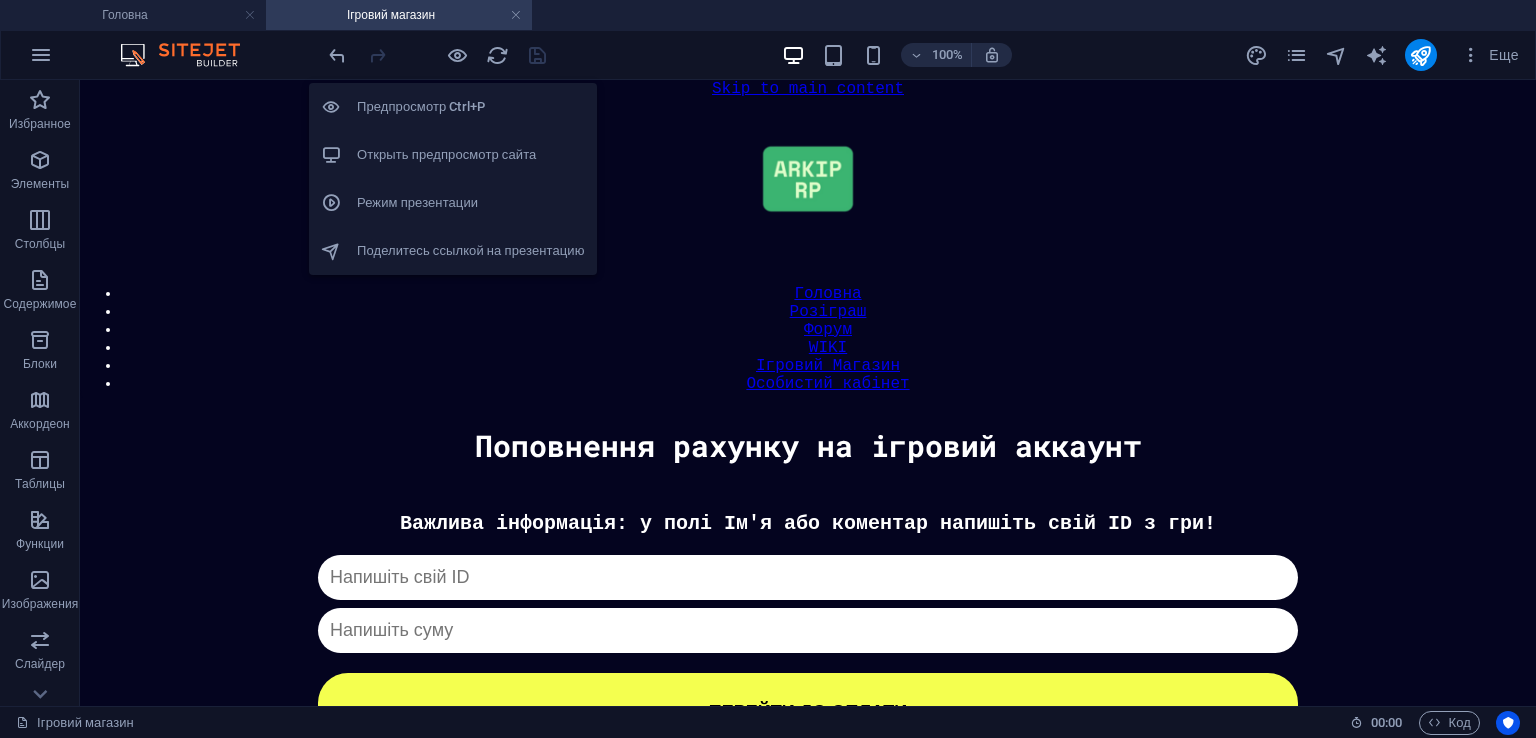 click on "Открыть предпросмотр сайта" at bounding box center (471, 155) 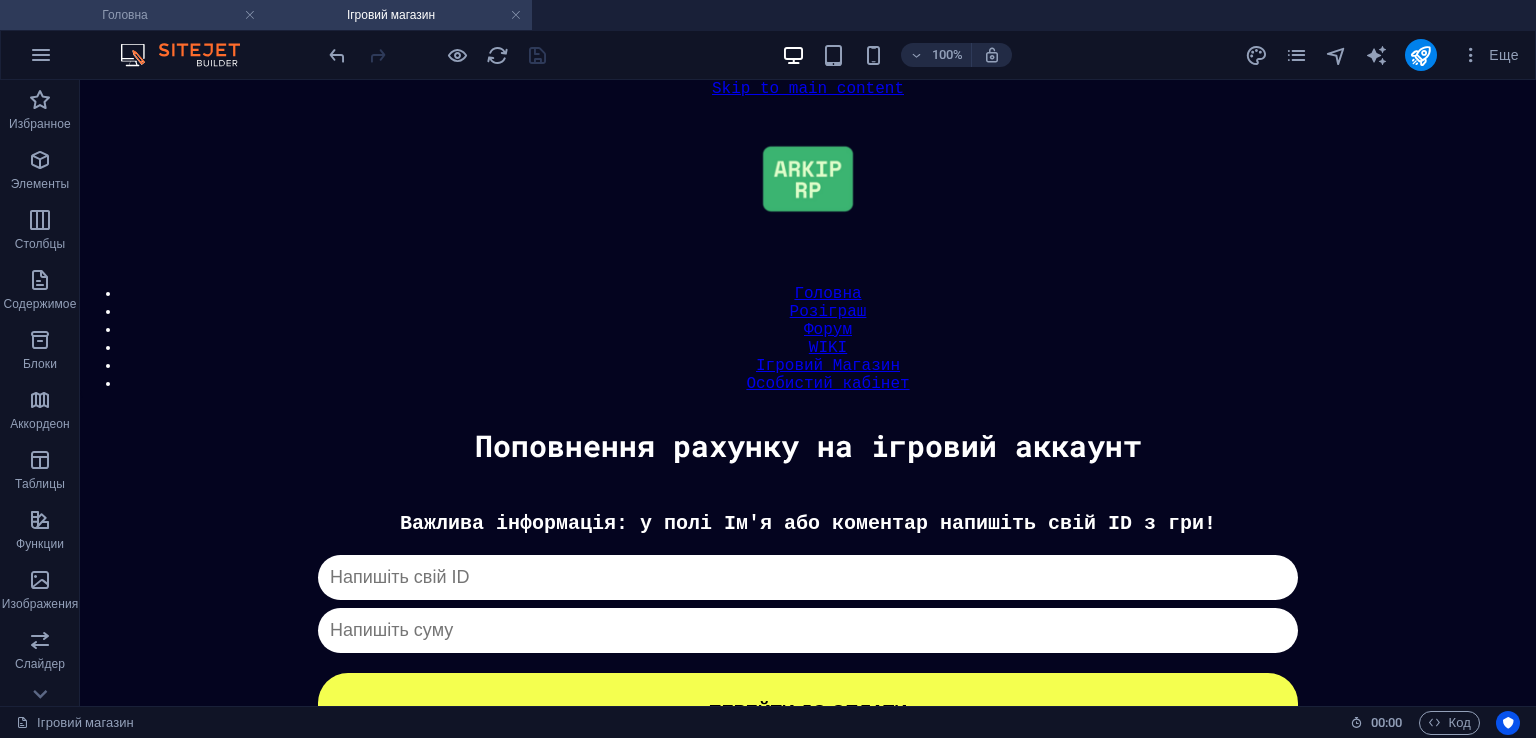 click on "Головна" at bounding box center [133, 15] 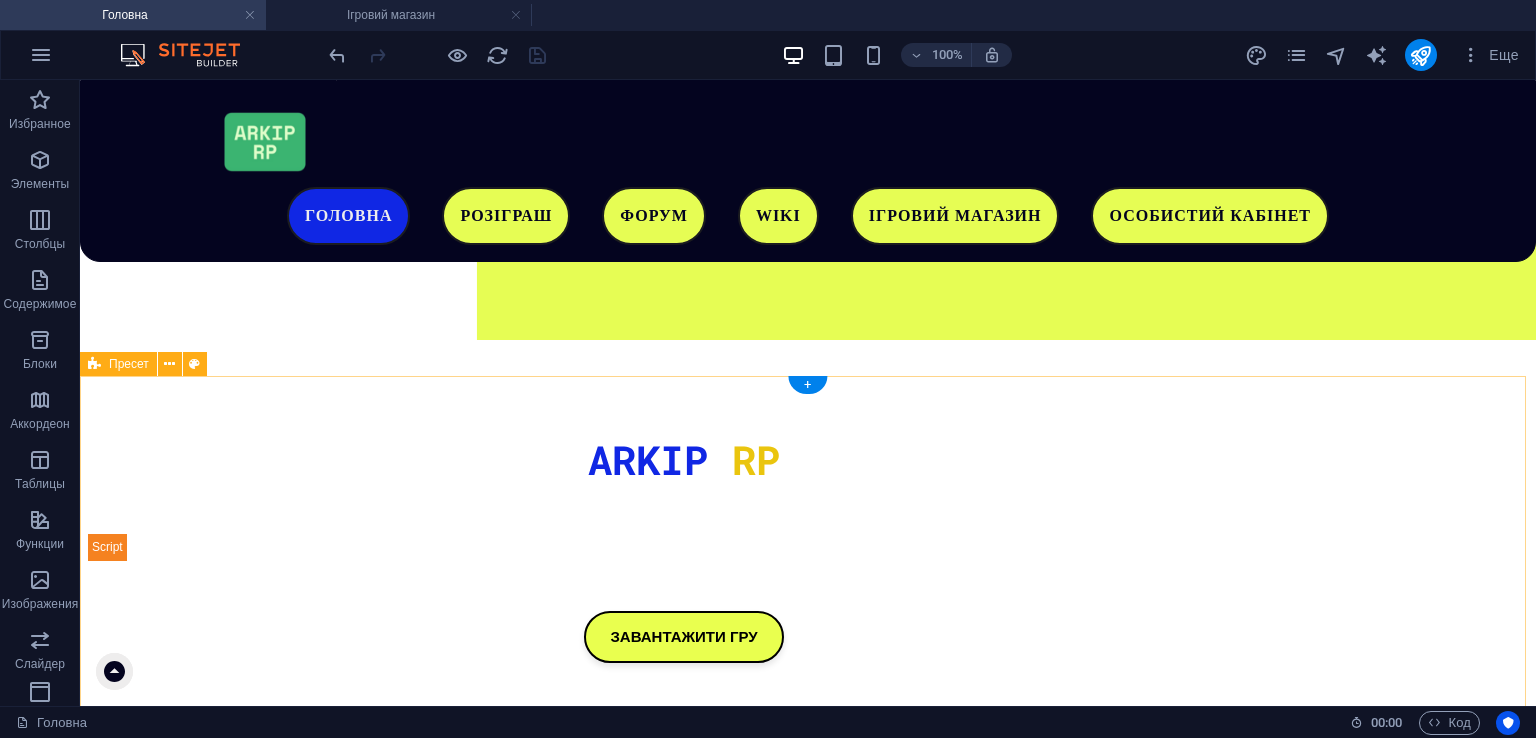 scroll, scrollTop: 500, scrollLeft: 0, axis: vertical 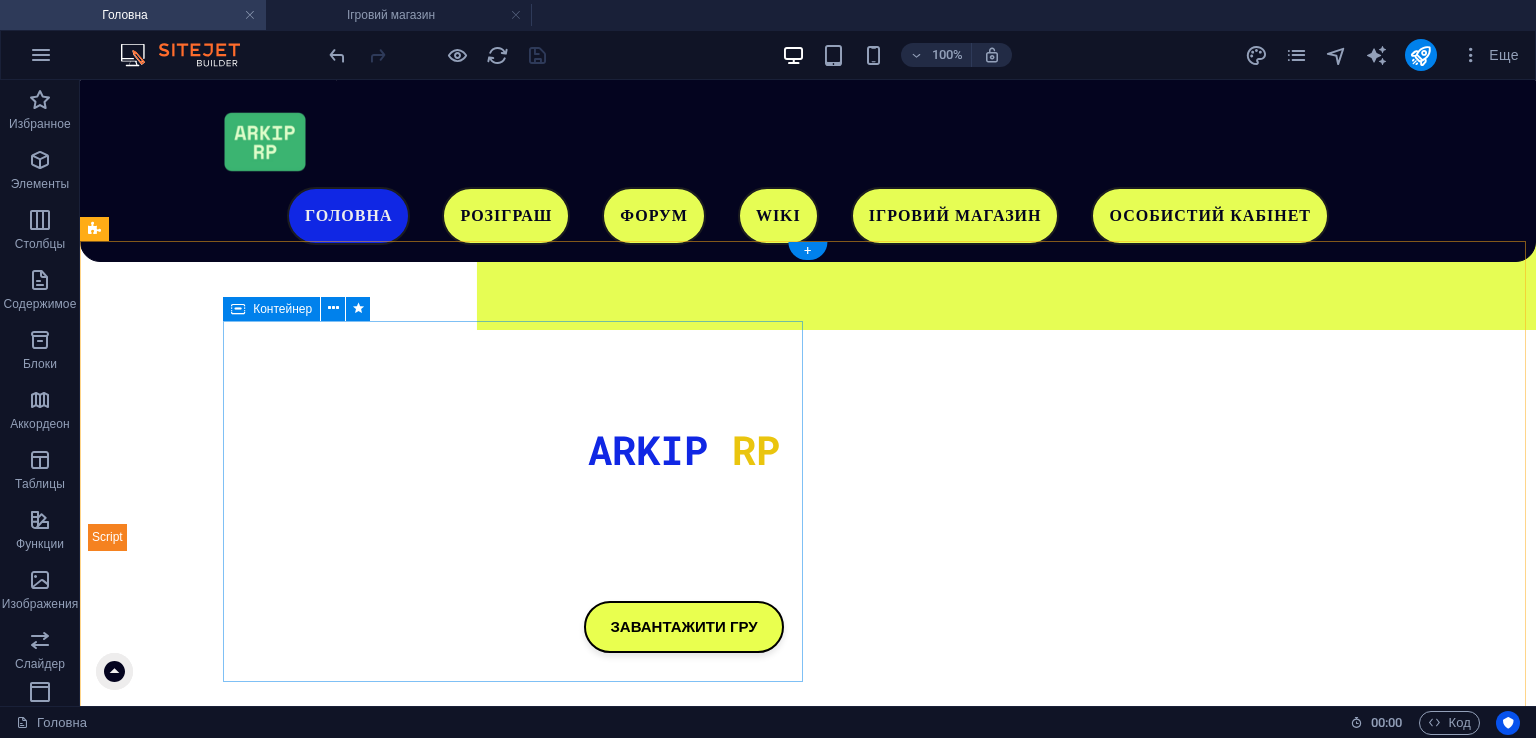 click on "Чому саме ми? Ми розробляємо свою карту, на якій будуть представлені великі масштаби, яких не було представлено ні в одному українському проекті. Приєднуйся до нас!
Завантаження..." at bounding box center [684, 1124] 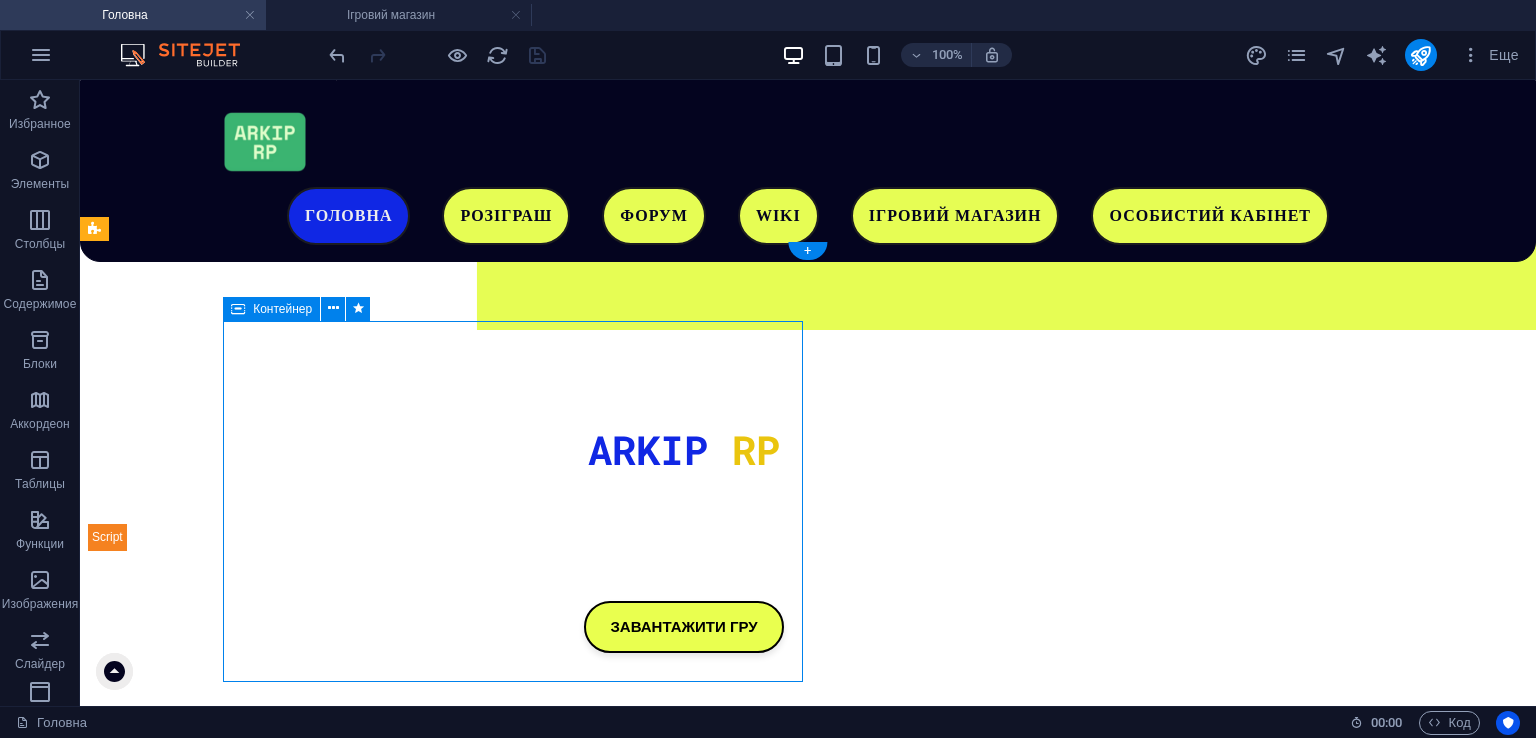 click on "Чому саме ми? Ми розробляємо свою карту, на якій будуть представлені великі масштаби, яких не було представлено ні в одному українському проекті. Приєднуйся до нас!
Завантаження..." at bounding box center (684, 1124) 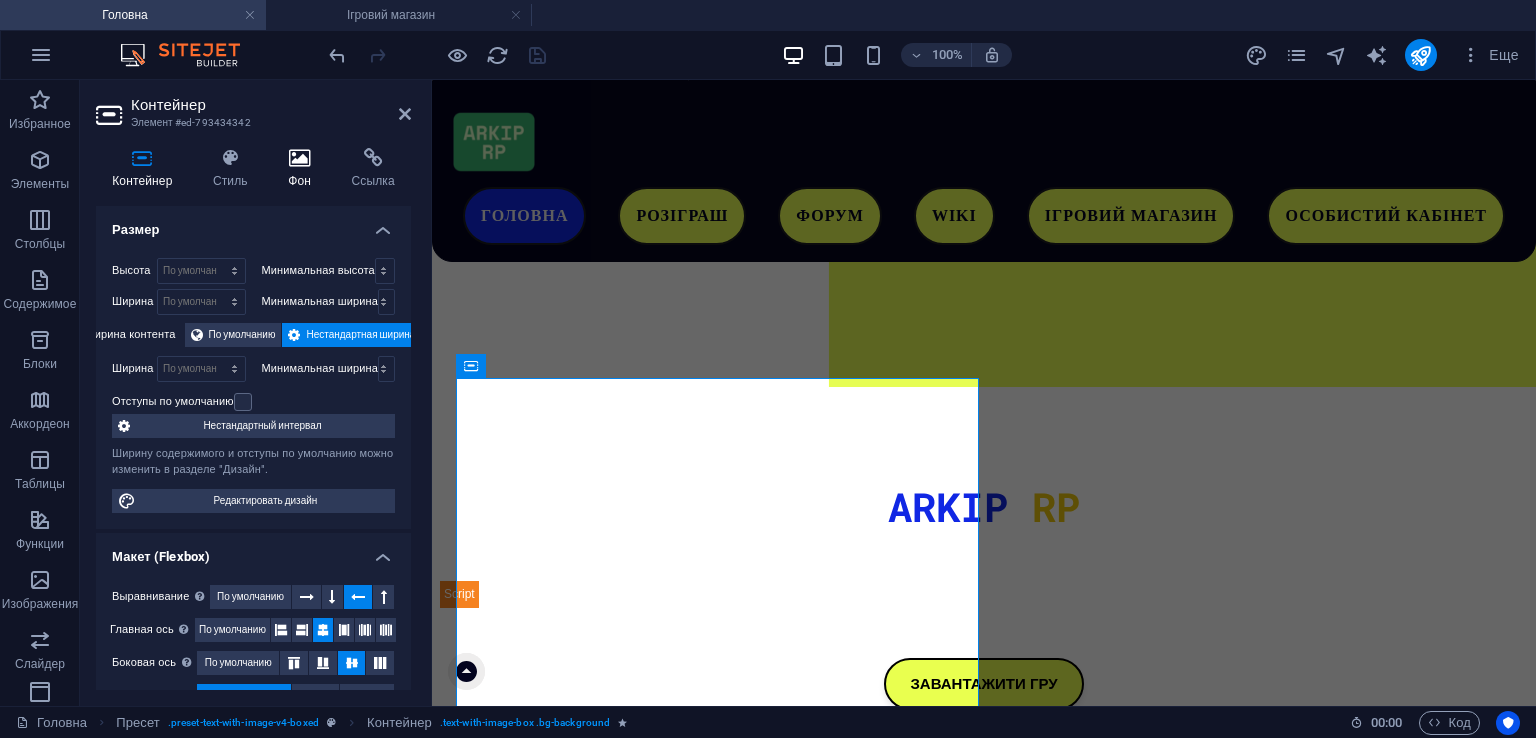 click on "Фон" at bounding box center (303, 169) 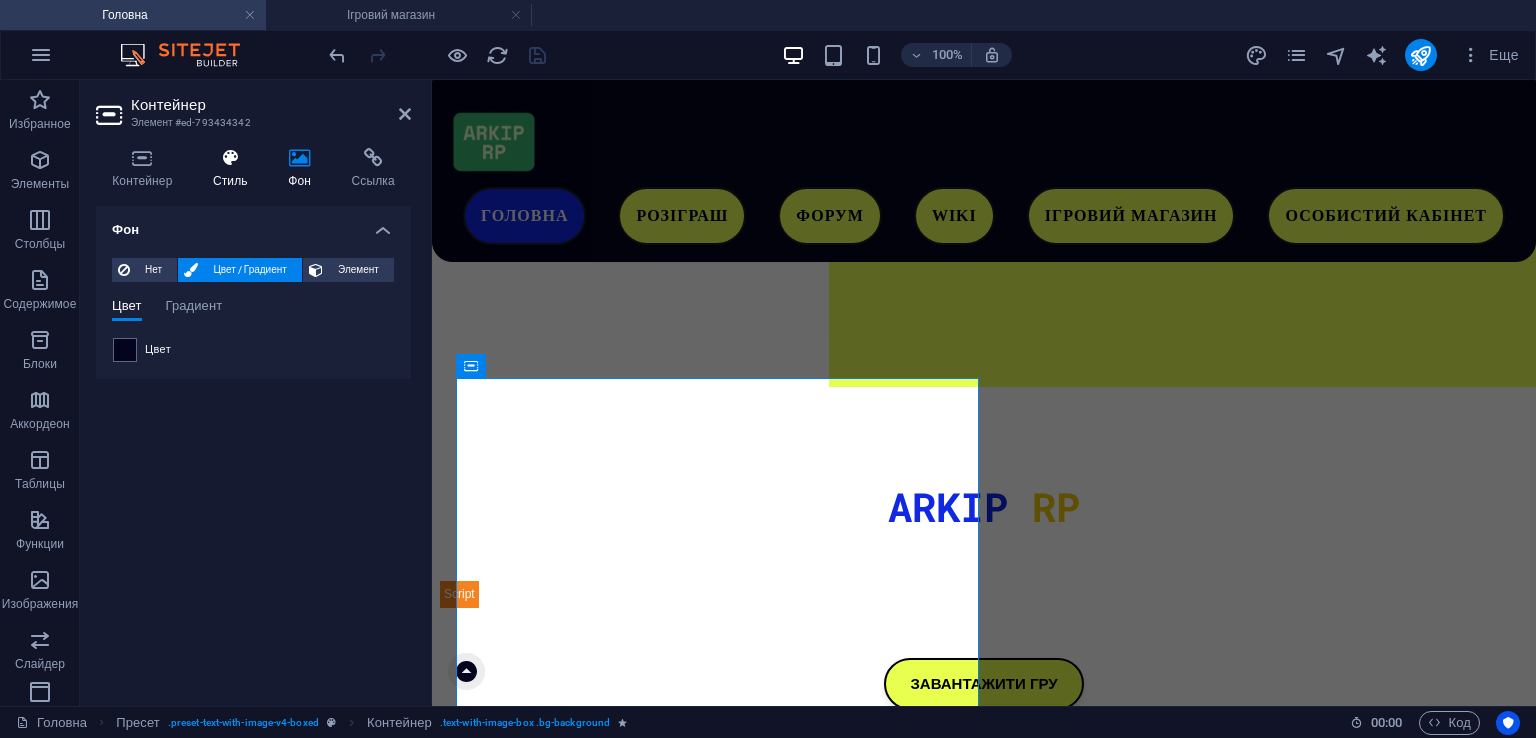click on "Стиль" at bounding box center [234, 169] 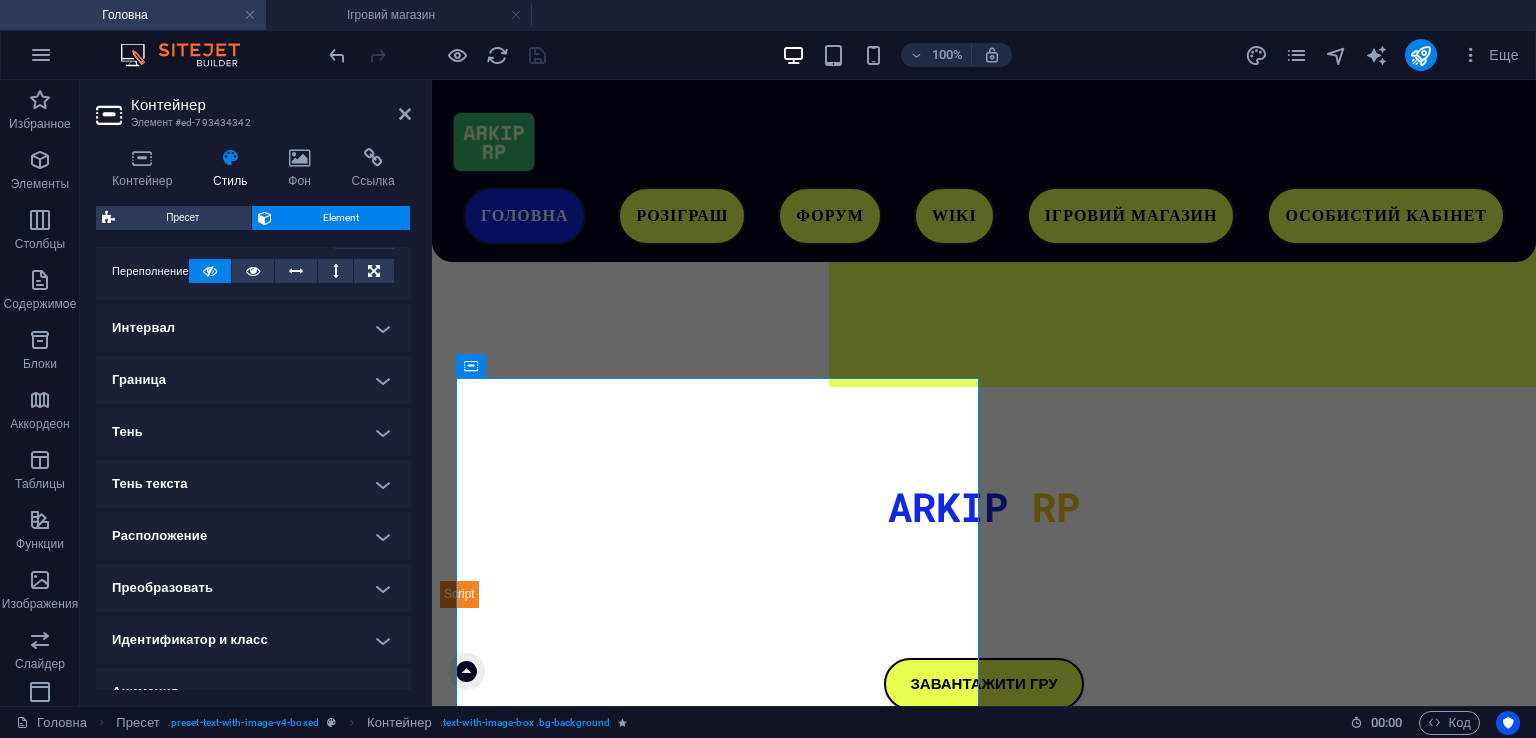 scroll, scrollTop: 401, scrollLeft: 0, axis: vertical 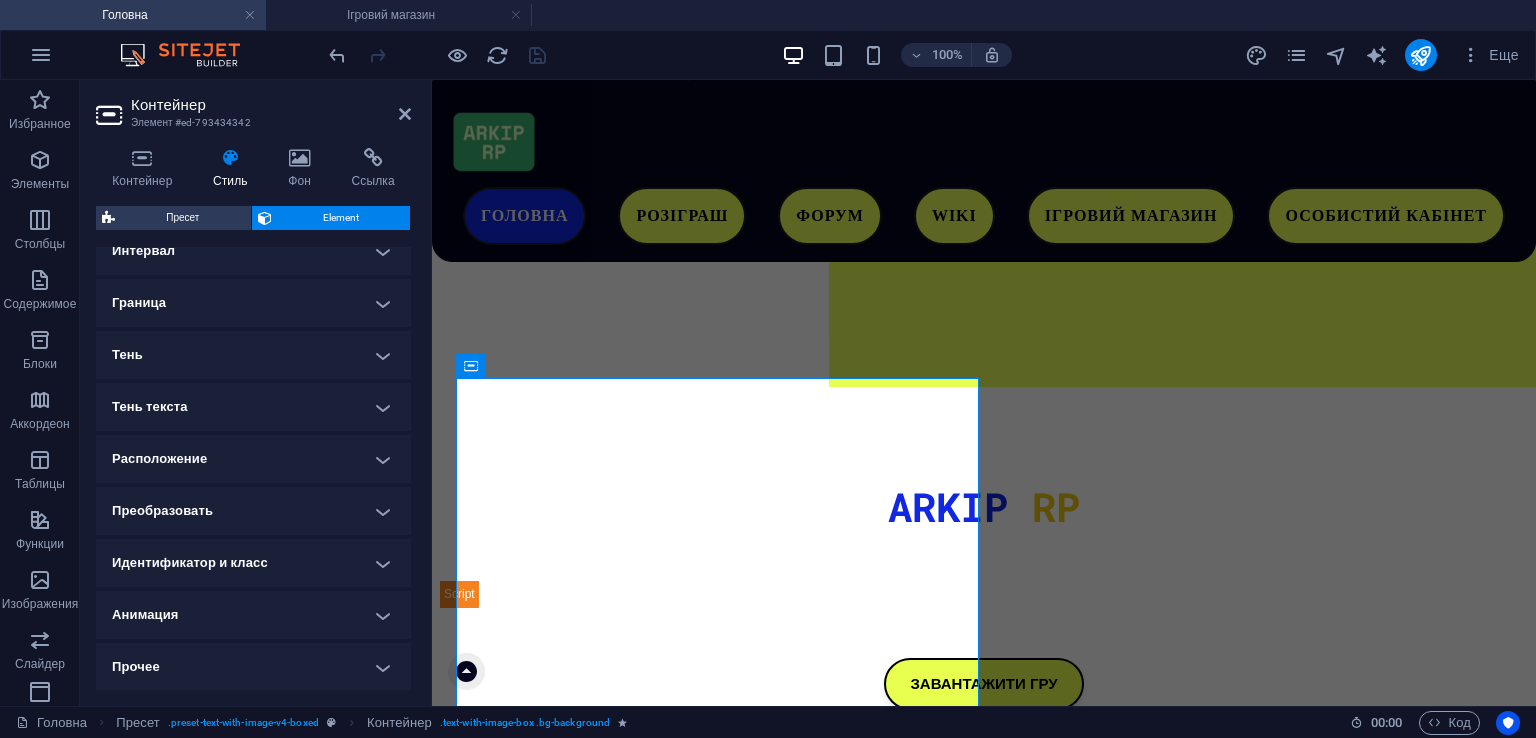 click on "Анимация" at bounding box center (253, 615) 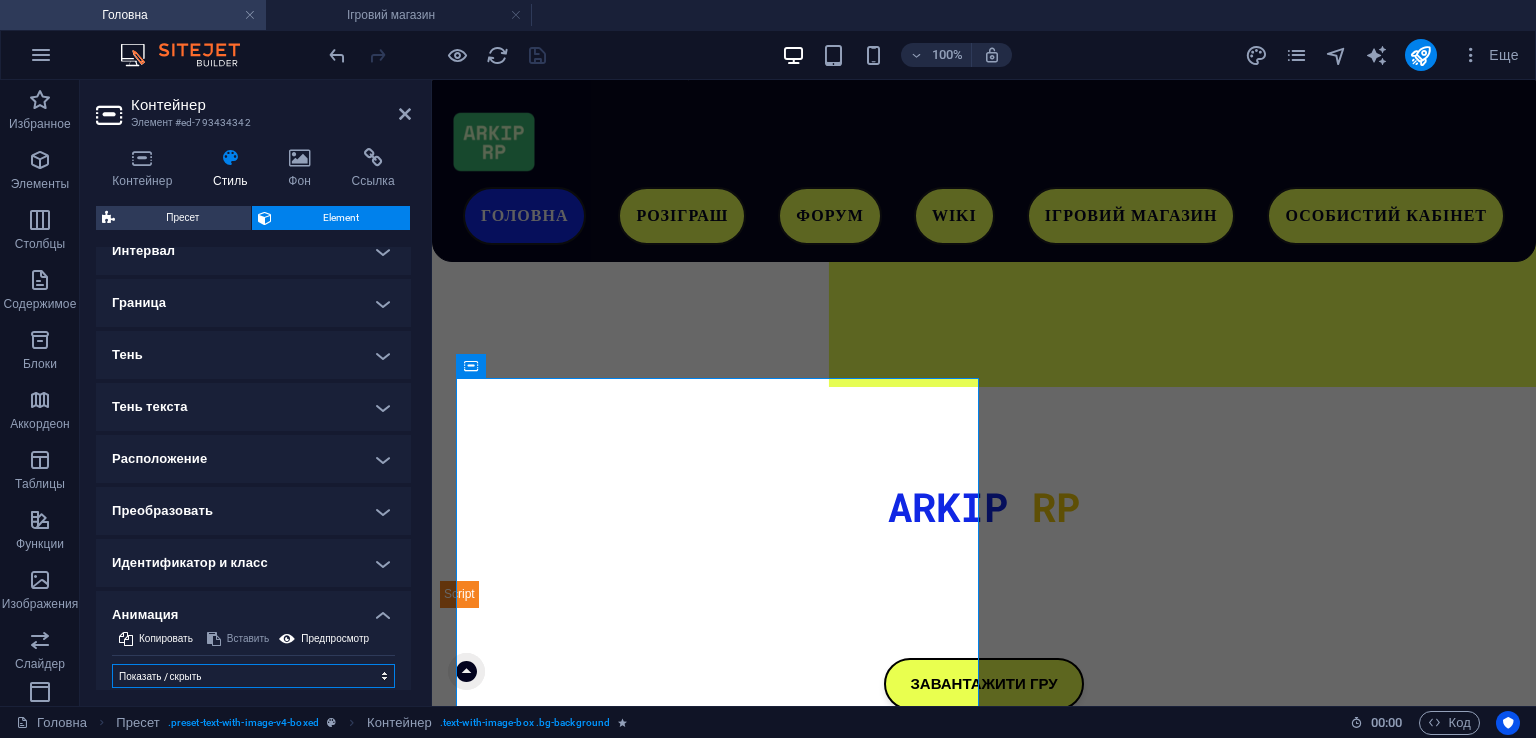 click on "Не анимировать Показать / скрыть Сдвинуть вверх / вниз Увеличить/уменьшить Сдвинуть слева направо Сдвинуть справа налево Сдвинуть сверху вниз Сдвинуть снизу вверх Пульс Мигание Открыть в качестве наложения" at bounding box center [253, 676] 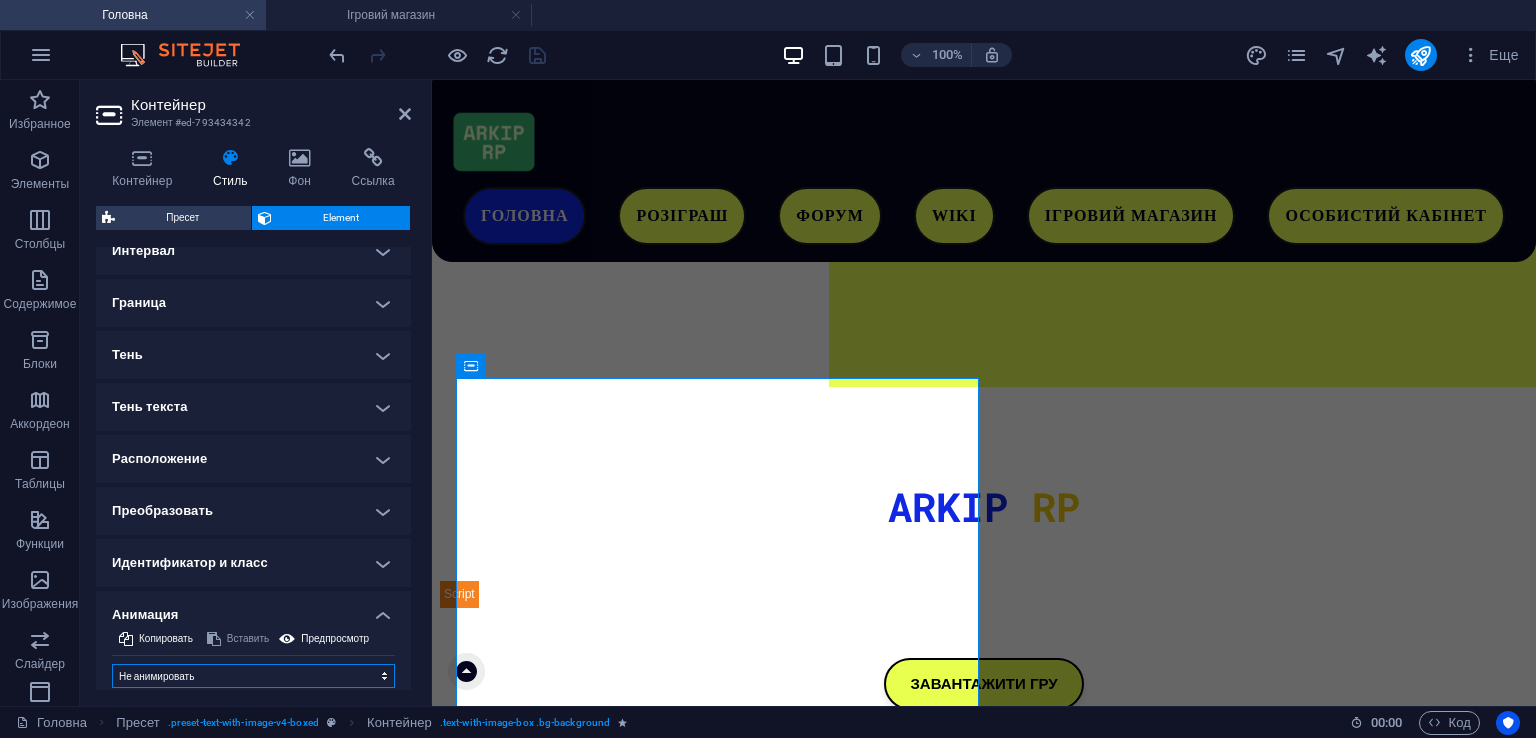 click on "Не анимировать Показать / скрыть Сдвинуть вверх / вниз Увеличить/уменьшить Сдвинуть слева направо Сдвинуть справа налево Сдвинуть сверху вниз Сдвинуть снизу вверх Пульс Мигание Открыть в качестве наложения" at bounding box center (253, 676) 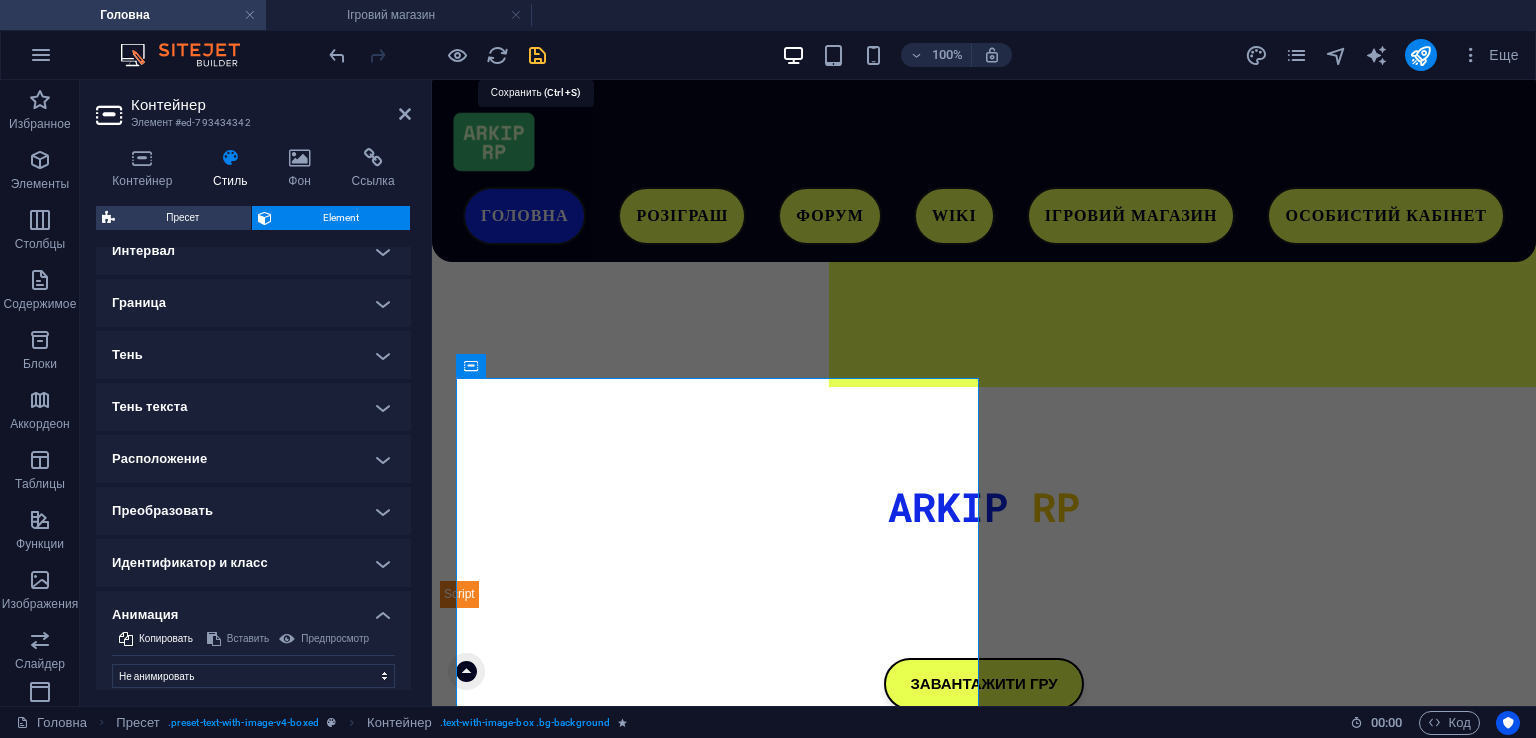 click at bounding box center [537, 55] 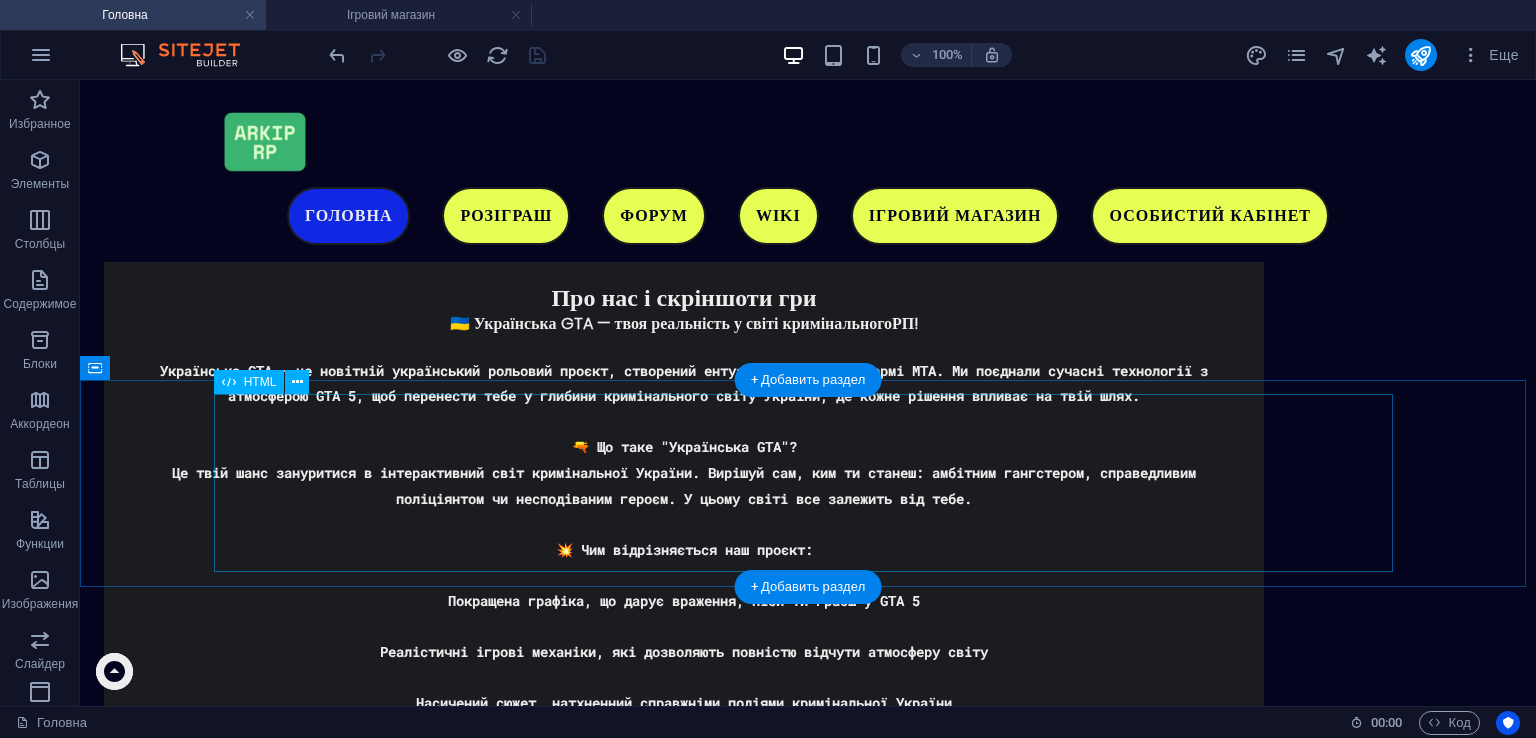 click on "Discord
100+  підписників
Приєднатись →
Telegram
20+  підписників
Приєднатись →
YouTube
10+  підписників
Приєднатись →
TikTok
10+  підписників
Приєднатись →" at bounding box center (808, 2221) 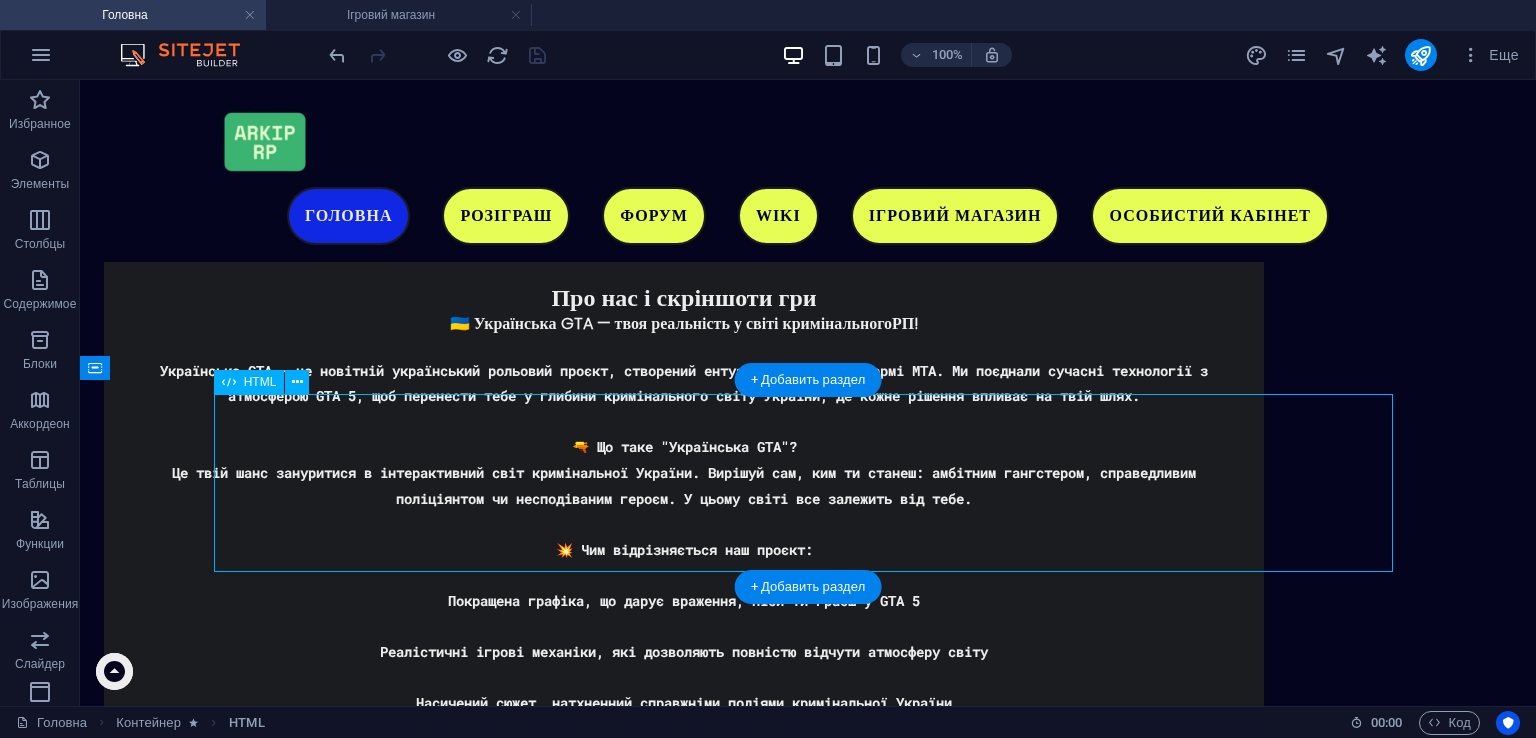 drag, startPoint x: 674, startPoint y: 476, endPoint x: 825, endPoint y: 597, distance: 193.49936 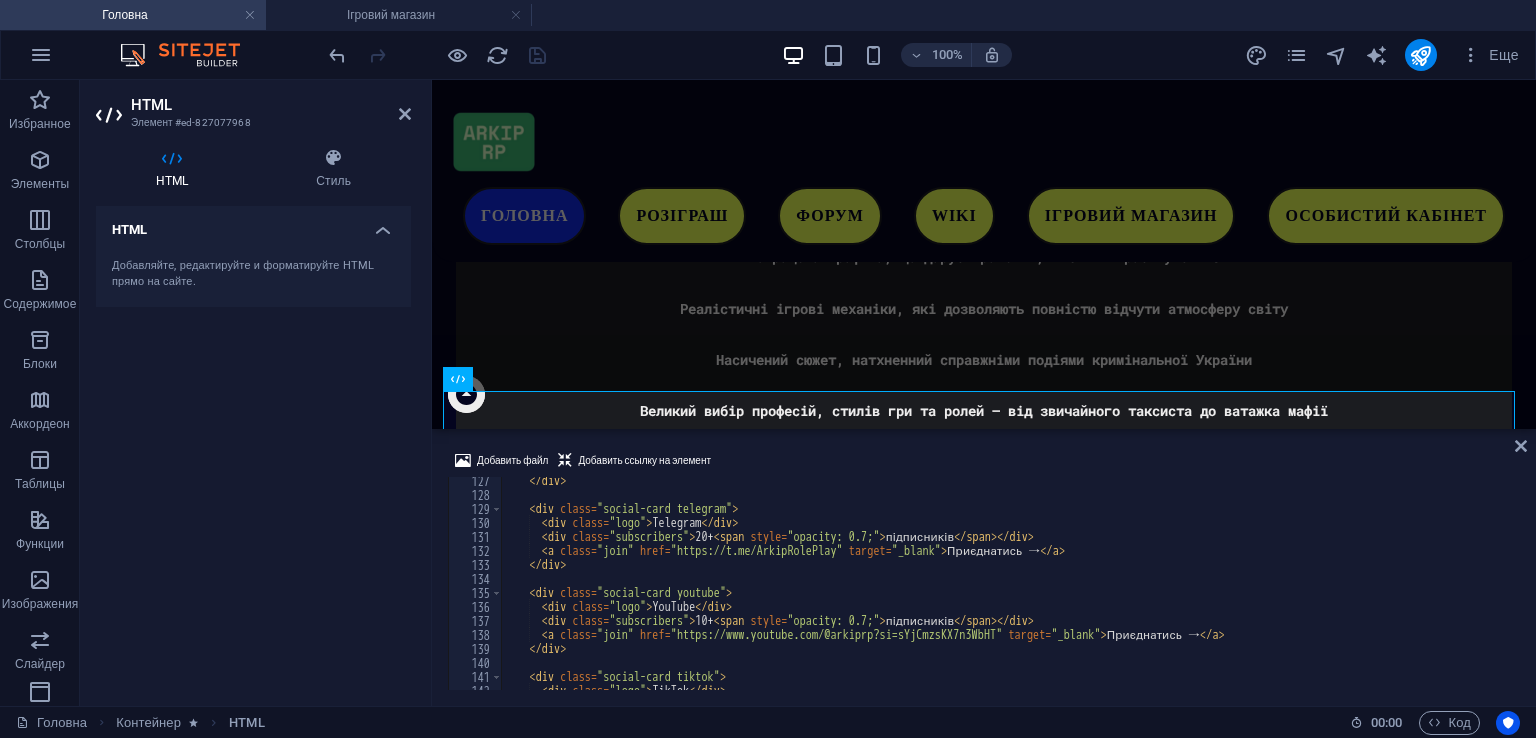 scroll, scrollTop: 1767, scrollLeft: 0, axis: vertical 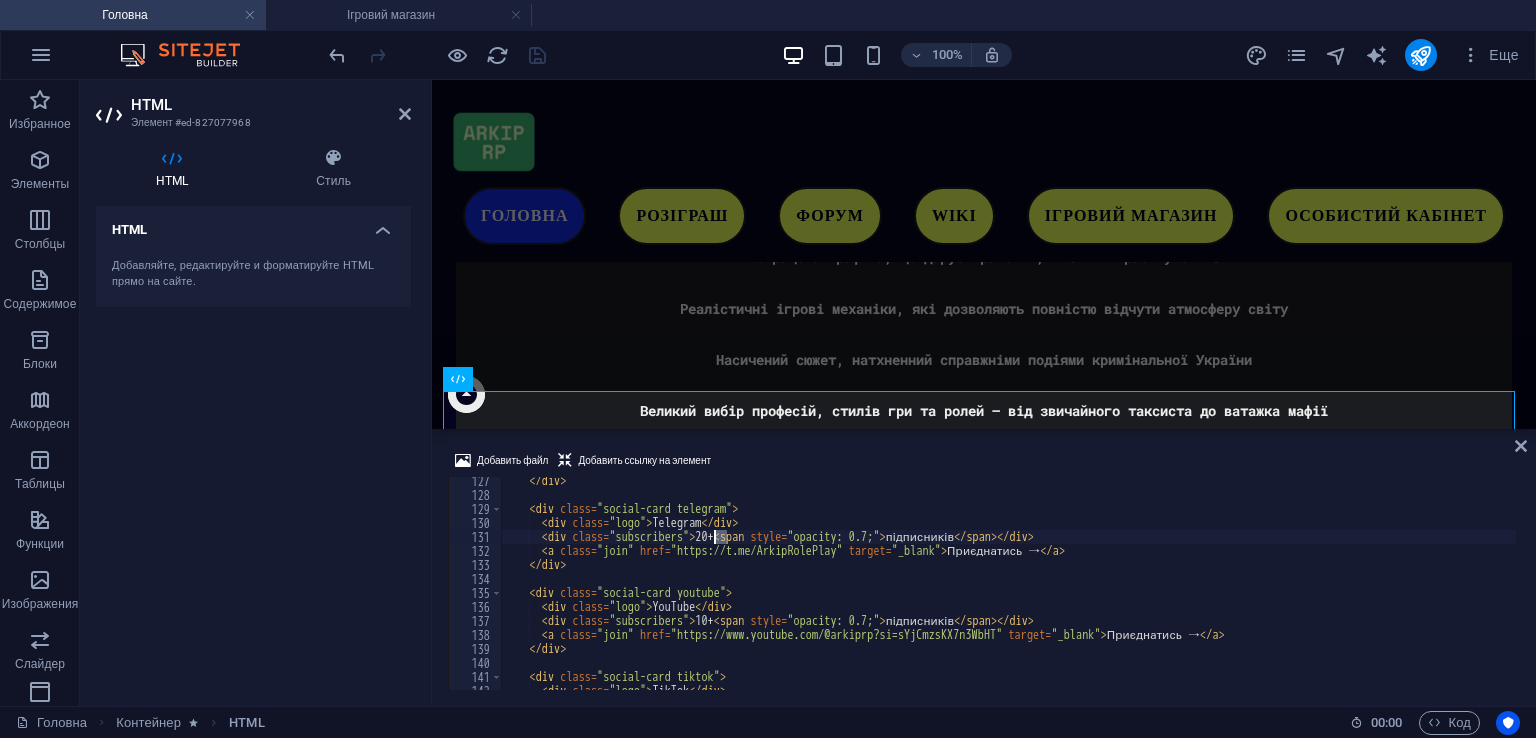 drag, startPoint x: 730, startPoint y: 540, endPoint x: 715, endPoint y: 537, distance: 15.297058 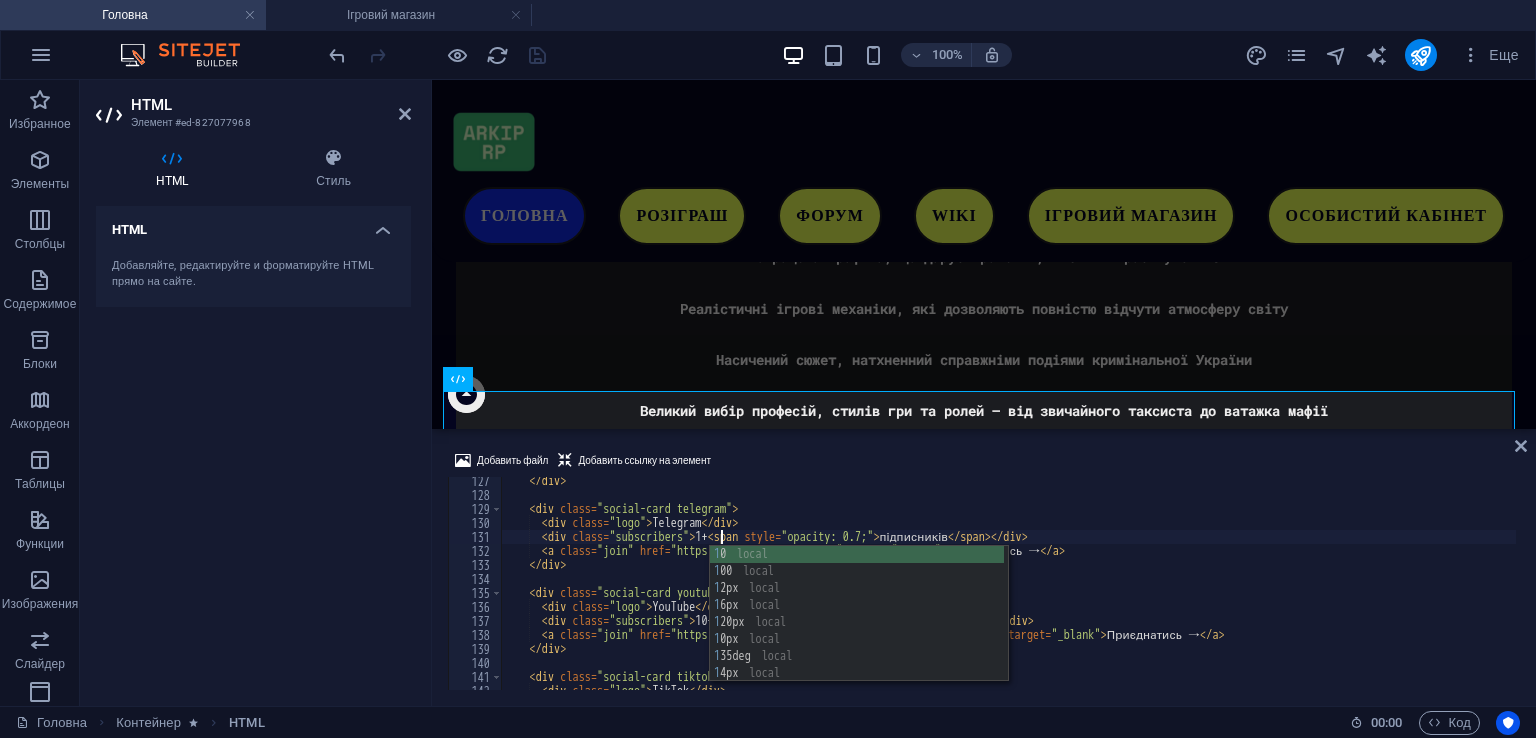scroll, scrollTop: 0, scrollLeft: 18, axis: horizontal 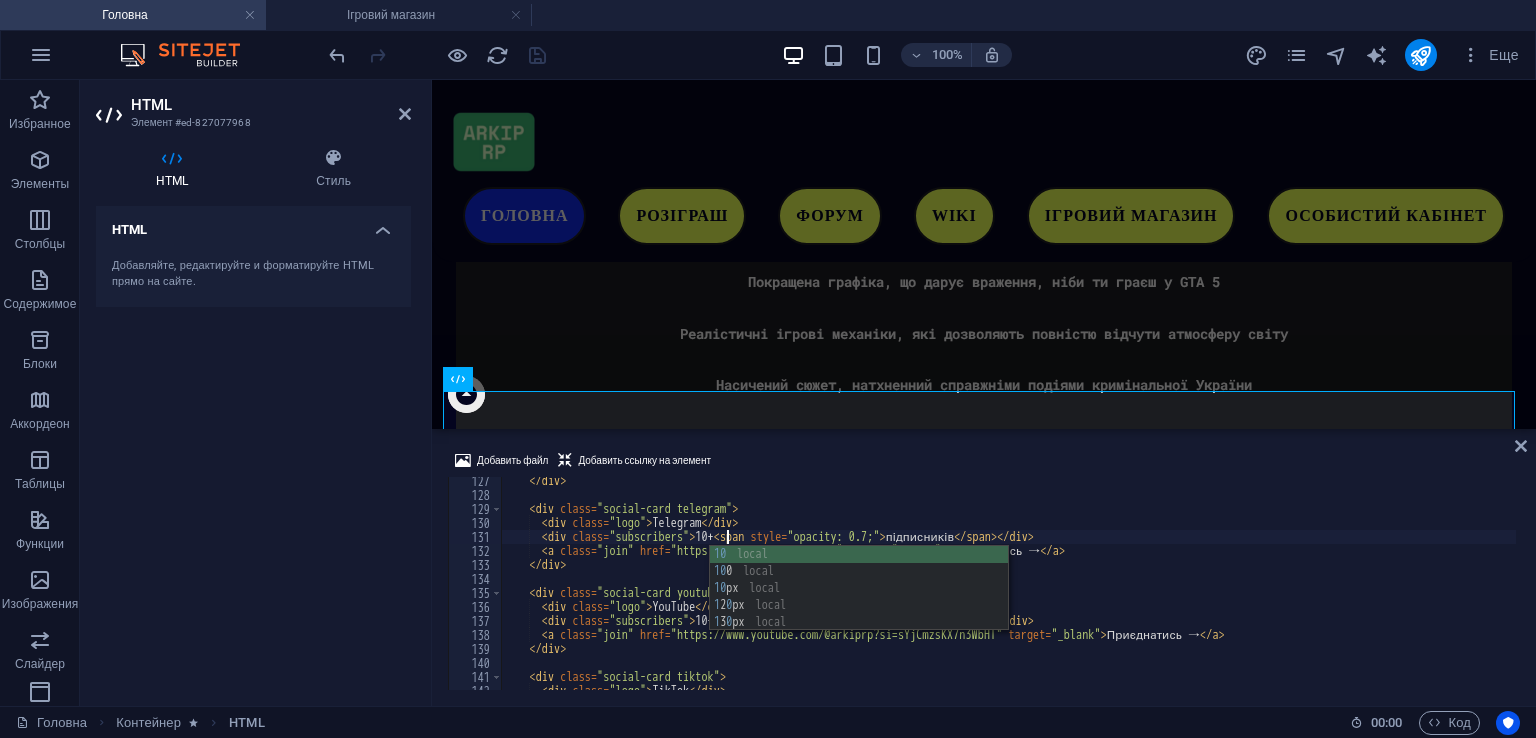 click on "< div   class = "social-grid" >      < div   class = "social-card telegram" >         < div   class = "logo" > Telegram </ div >         < div   class = "subscribers" > 10+  < span   style = "opacity: 0.7;" > підписників </ span > </ div >         < a   class = "join"   href = "https://t.me/ArkipRolePlay"   target = "_blank" > Приєднатись → </ a >      </ div >      < div   class = "social-card youtube" >         < div   class = "logo" > YouTube </ div >         < div   class = "subscribers" > 10+  < span   style = "opacity: 0.7;" > підписників </ span > </ div >         < a   class = "join"   href = "https://www.youtube.com/@arkiprp?si=sYjCmzsKX7n3WbHT"   target = "_blank" > Приєднатись → </ a >      </ div >      < div   class = "social-card tiktok" >         < div   class = "logo" > TikTok </ div >         < div   class = "subscribers" > 10+  < span   style = "opacity: 0.7;" > підписників </ span > </ div >" at bounding box center [1008, 594] 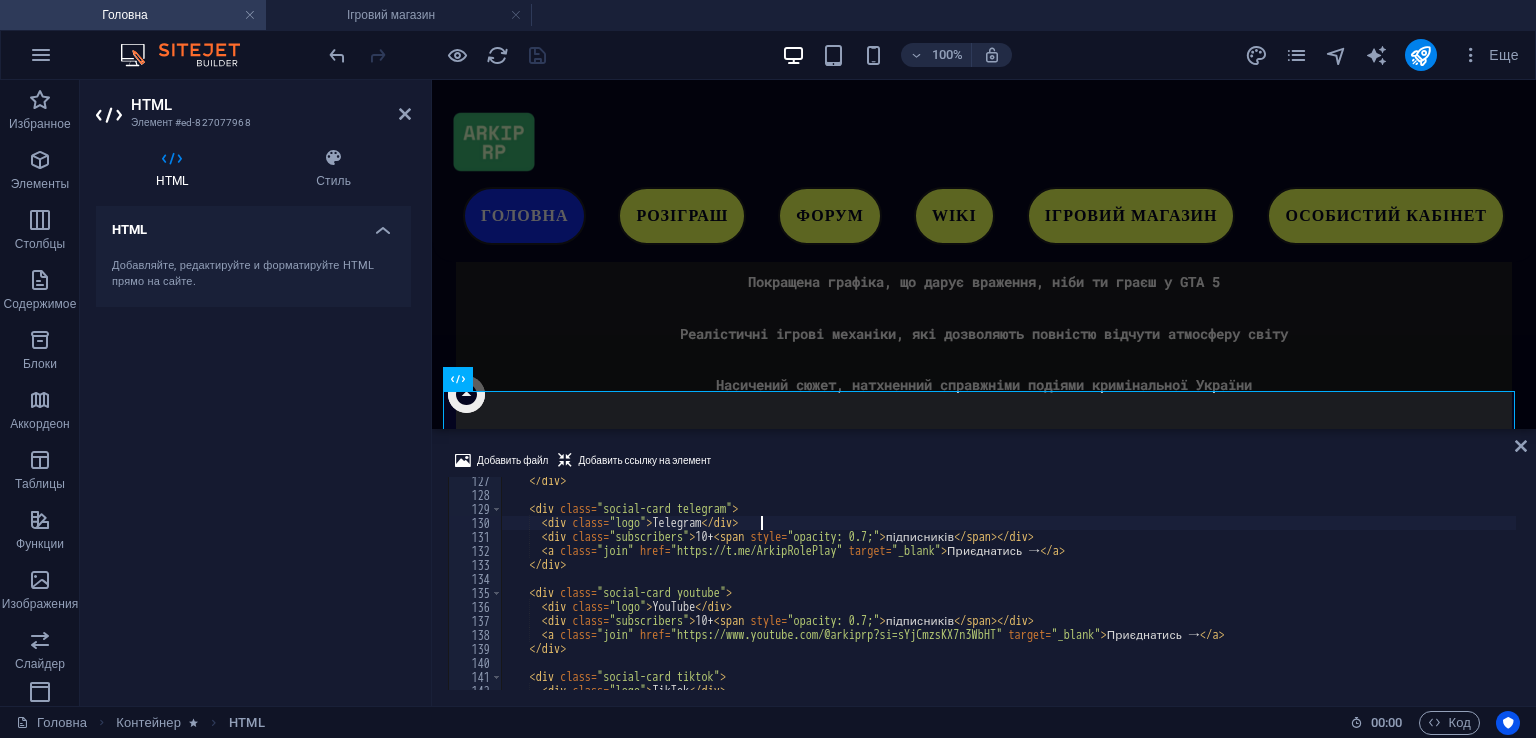type on "<div class="logo">Telegram</div>" 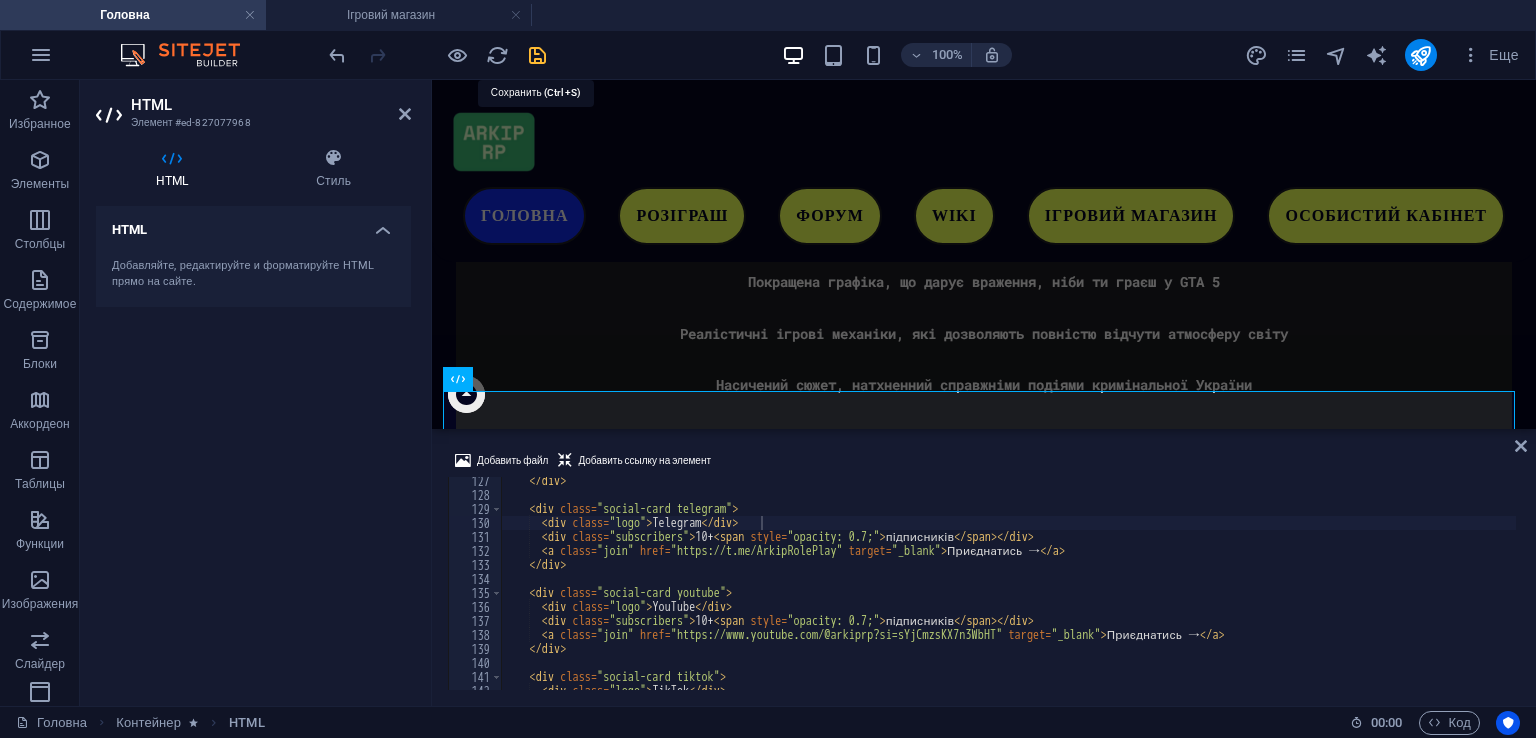 click at bounding box center [537, 55] 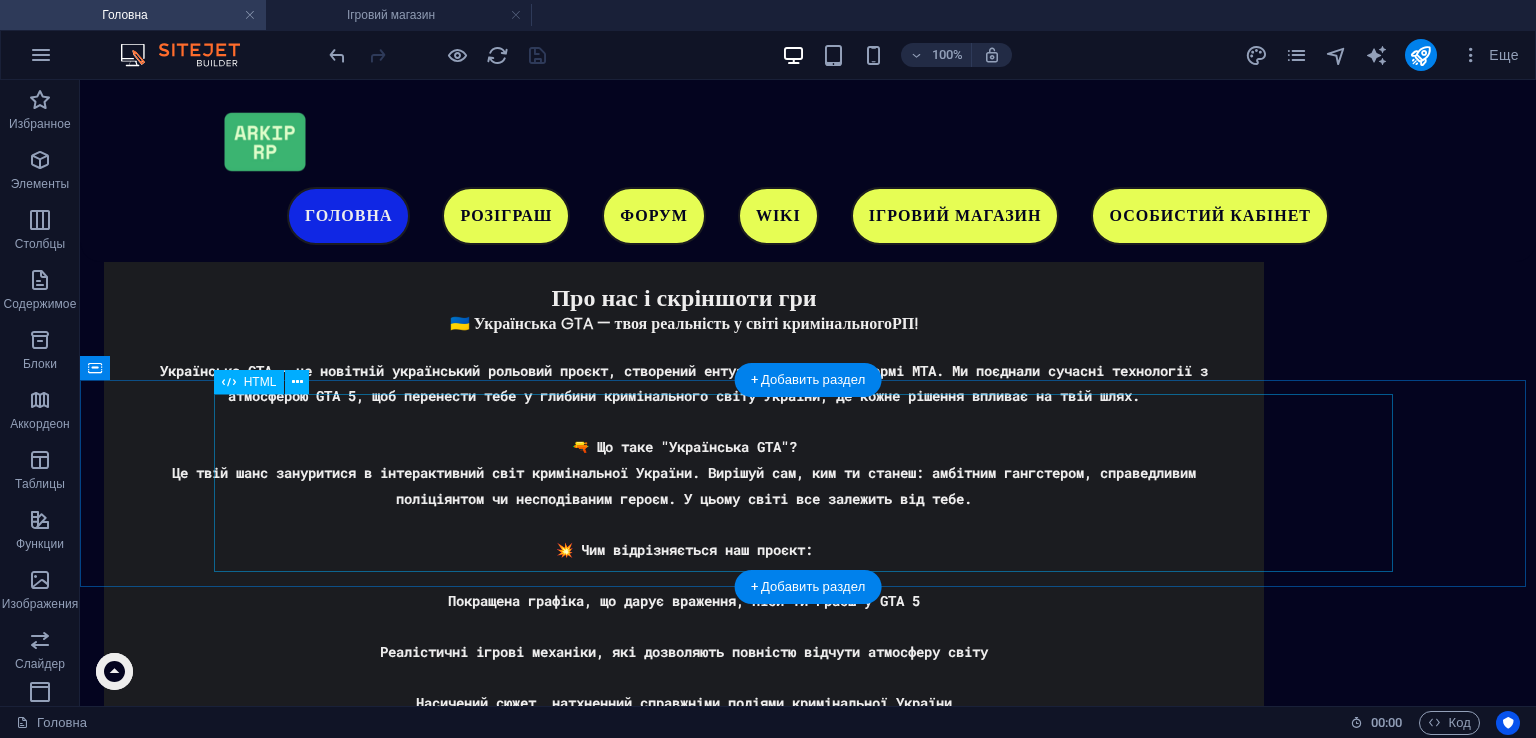 click on "Discord
100+  підписників
Приєднатись →
Telegram
10+  підписників
Приєднатись →
YouTube
10+  підписників
Приєднатись →
TikTok
10+  підписників
Приєднатись →" at bounding box center (808, 2221) 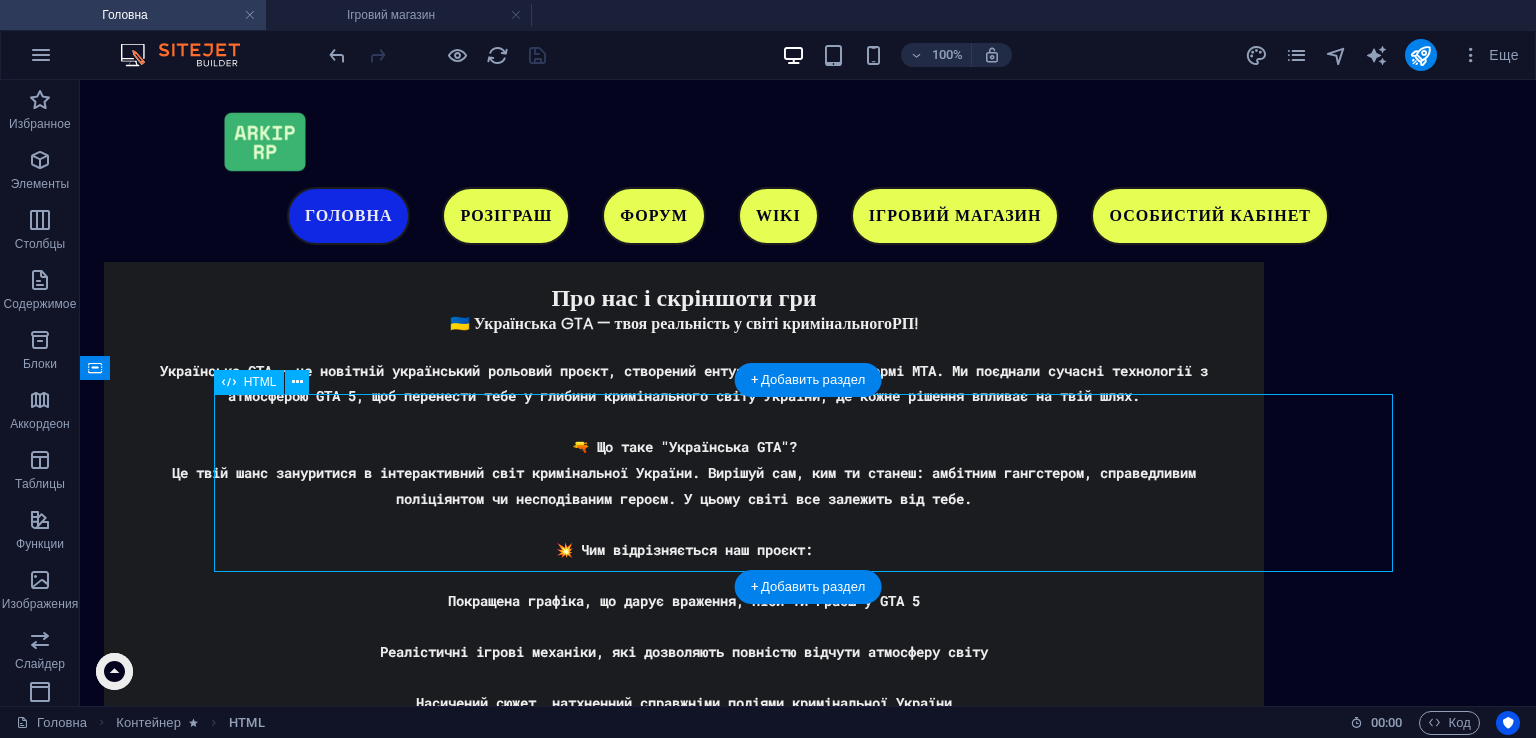 click on "Discord
100+  підписників
Приєднатись →
Telegram
10+  підписників
Приєднатись →
YouTube
10+  підписників
Приєднатись →
TikTok
10+  підписників
Приєднатись →" at bounding box center [808, 2221] 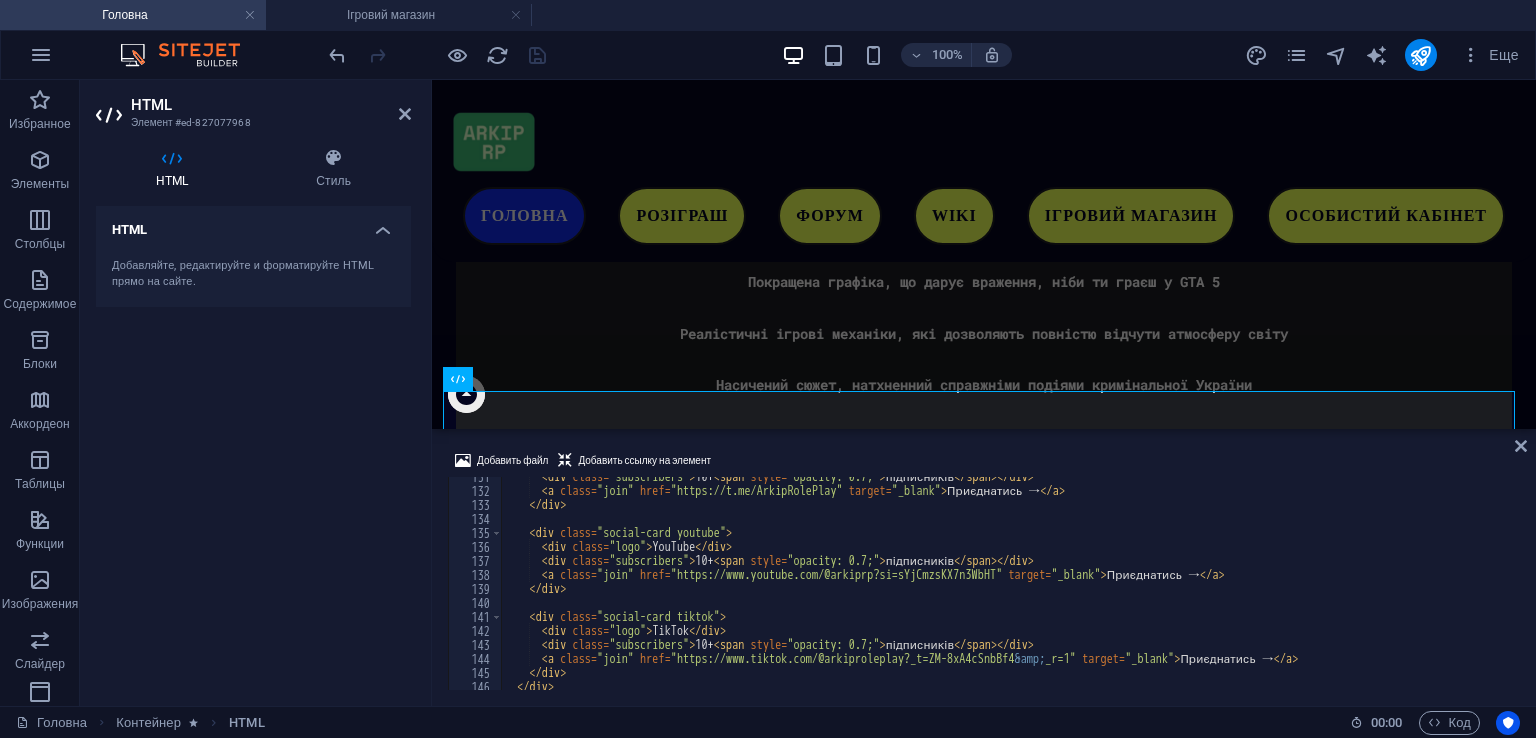 scroll, scrollTop: 1707, scrollLeft: 0, axis: vertical 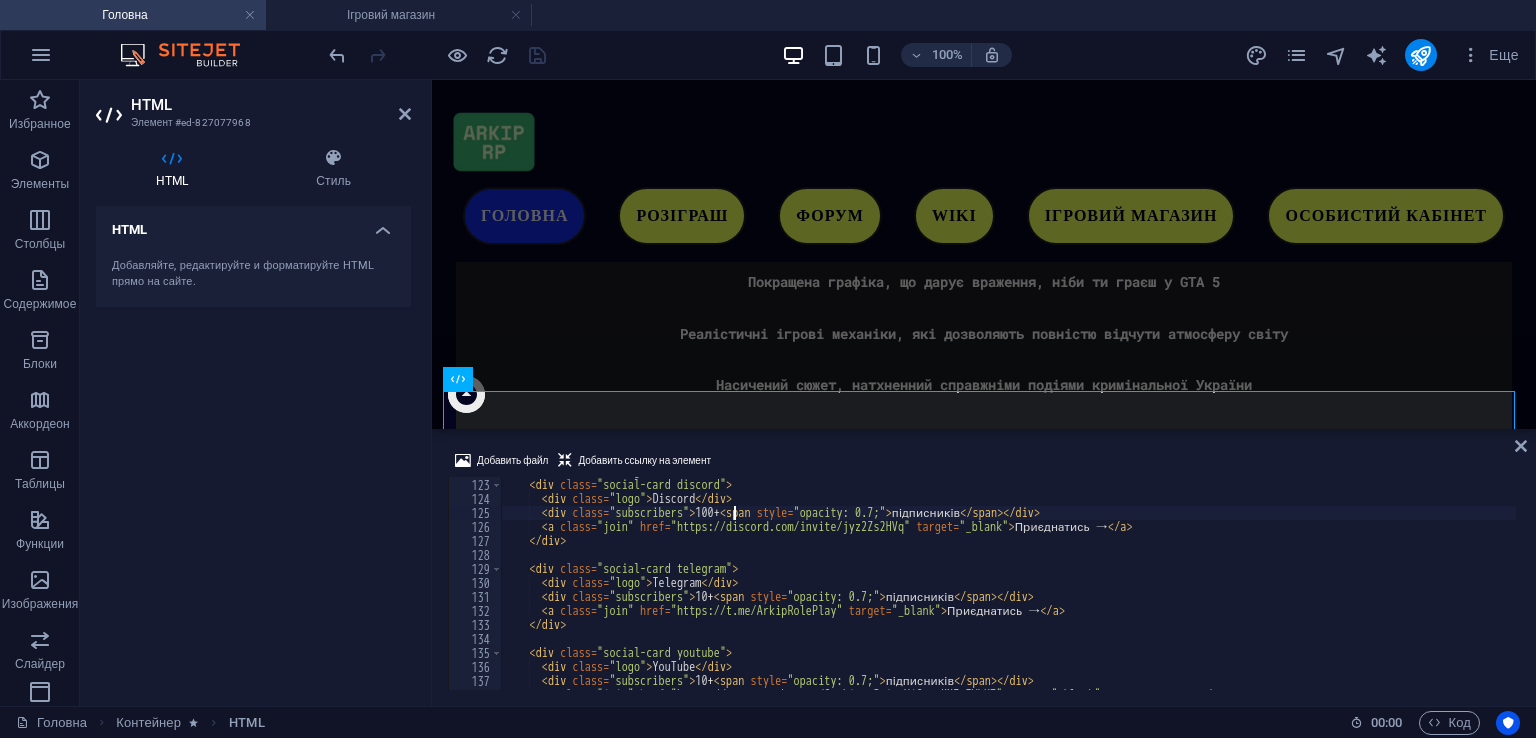 click on "< div   class = "social-grid" >      < div   class = "social-card discord" >         < div   class = "logo" > Discord </ div >         < div   class = "subscribers" > 100+  < span   style = "opacity: 0.7;" > підписників </ span > </ div >         < a   class = "join"   href = "https://discord.com/invite/jyz2Zs2HVq"   target = "_blank" > Приєднатись → </ a >      </ div >      < div   class = "social-card telegram" >         < div   class = "logo" > Telegram </ div >         < div   class = "subscribers" > 10+  < span   style = "opacity: 0.7;" > підписників </ span > </ div >         < a   class = "join"   href = "https://t.me/ArkipRolePlay"   target = "_blank" > Приєднатись → </ a >      </ div >      < div   class = "social-card youtube" >         < div   class = "logo" > YouTube </ div >         < div   class = "subscribers" > 10+  < span   style = "opacity: 0.7;" > підписників </ span > </ div >         < a   class = "join"   href = "https://www.youtube.com/@arkiprp?si=sYjCmzsKX7n3WbHT"   target = "_blank" > Приєднатись → </ a >      </ div >      < div   class = "social-card tiktok" >         < div   class = "logo" > TikTok </ div >         < div   class = "subscribers" > 10+  < span   style = "opacity: 0.7;" > підписників </ span > </ div >" at bounding box center [1008, 584] 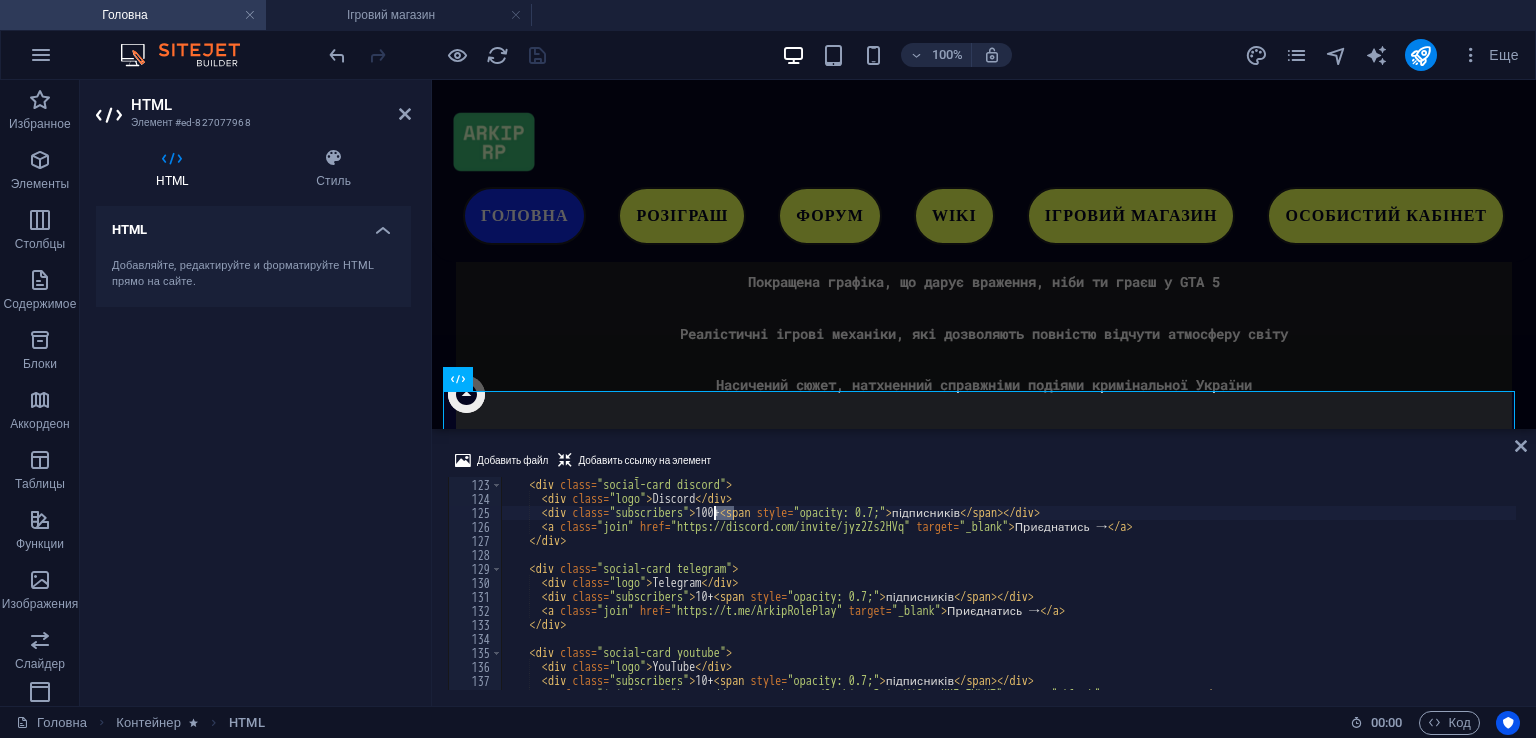 drag, startPoint x: 735, startPoint y: 510, endPoint x: 716, endPoint y: 508, distance: 19.104973 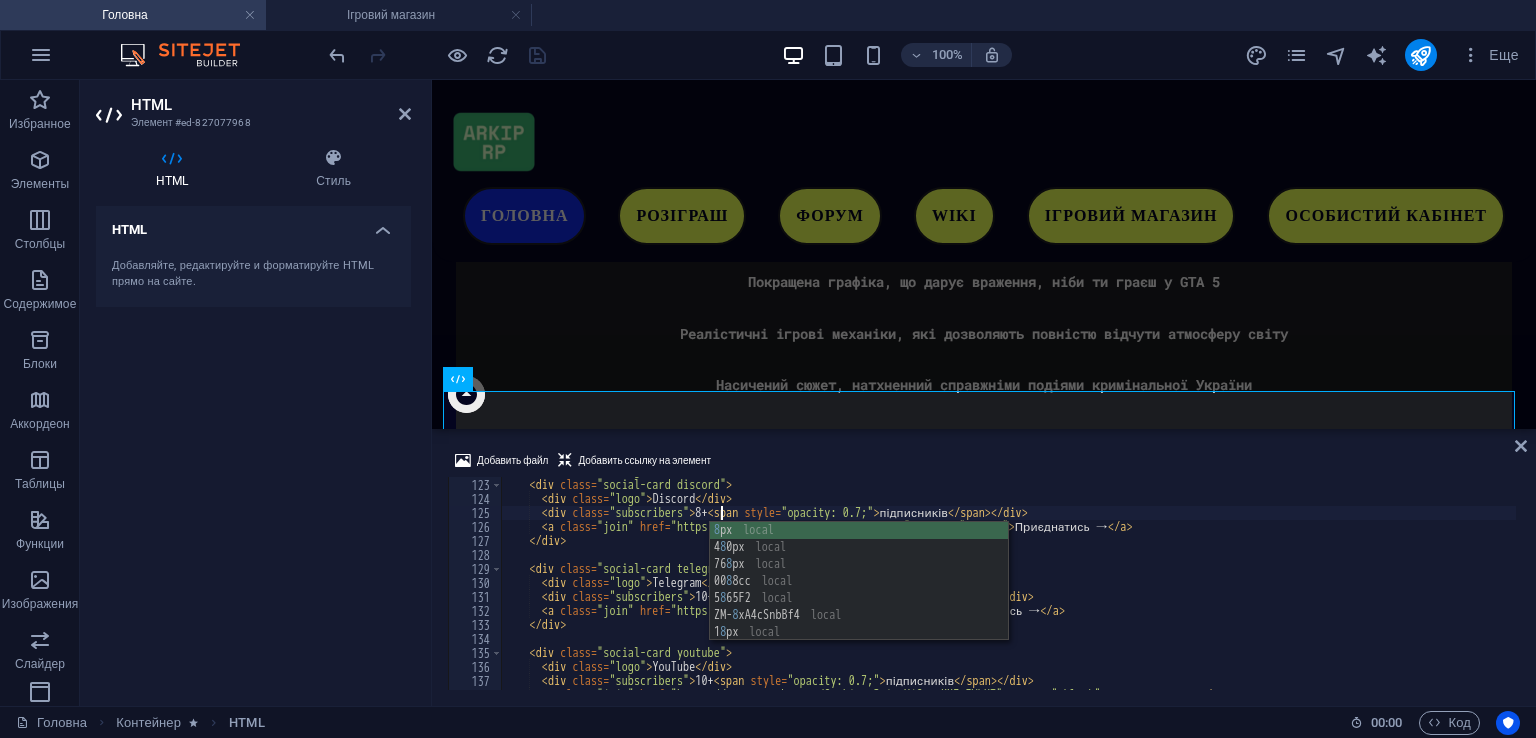scroll, scrollTop: 0, scrollLeft: 18, axis: horizontal 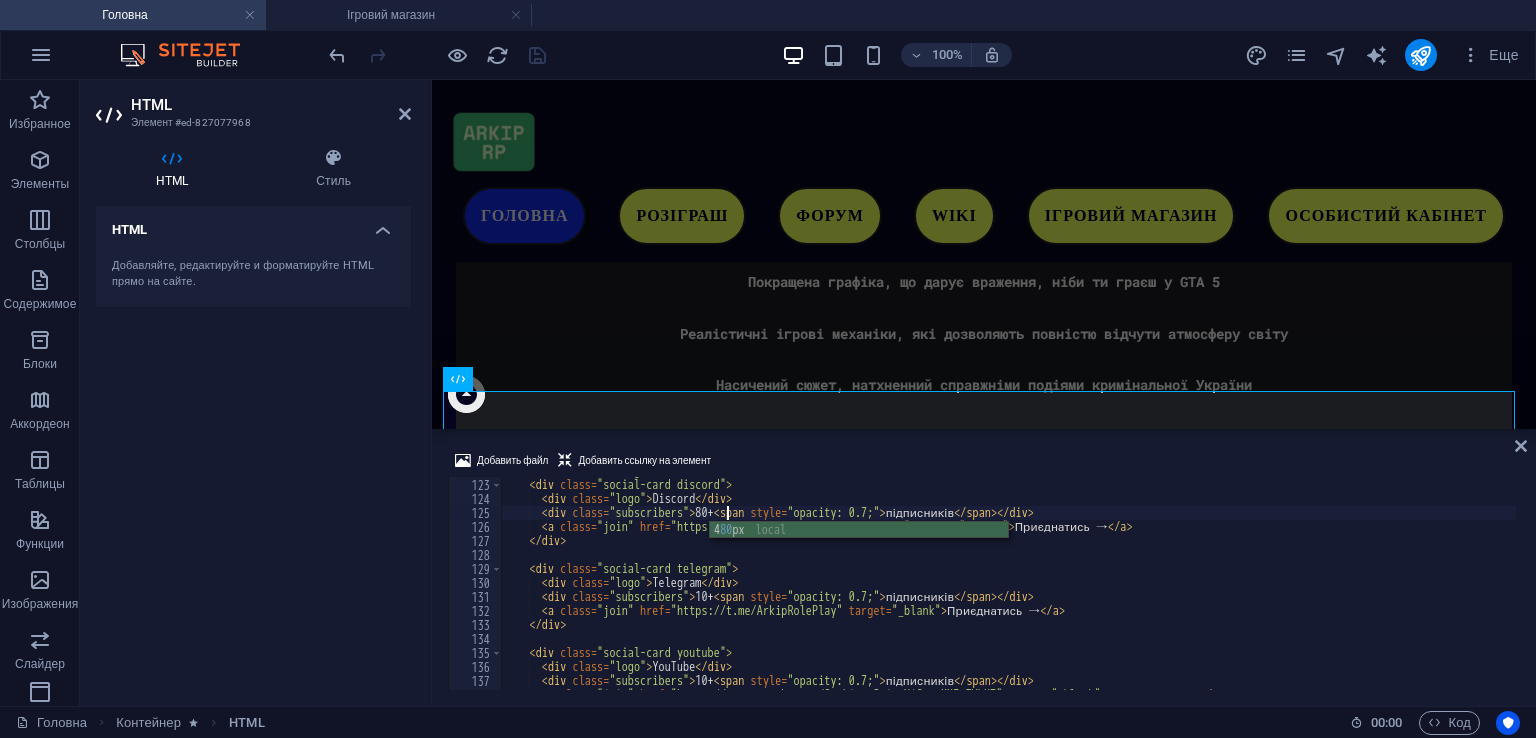 type on "<div class="subscribers">80+ <span style="opacity: 0.7;">підписників</span></div>" 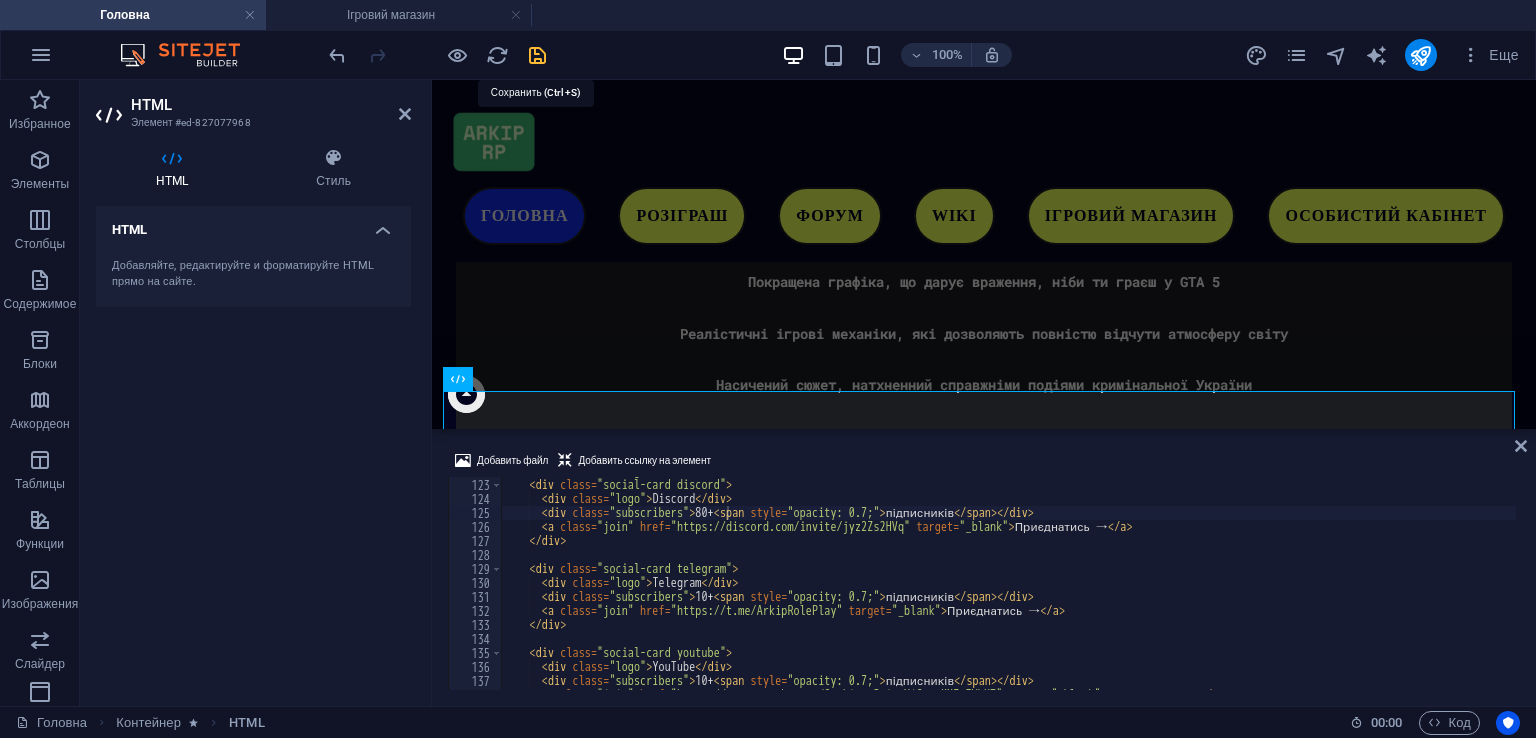 click at bounding box center (537, 55) 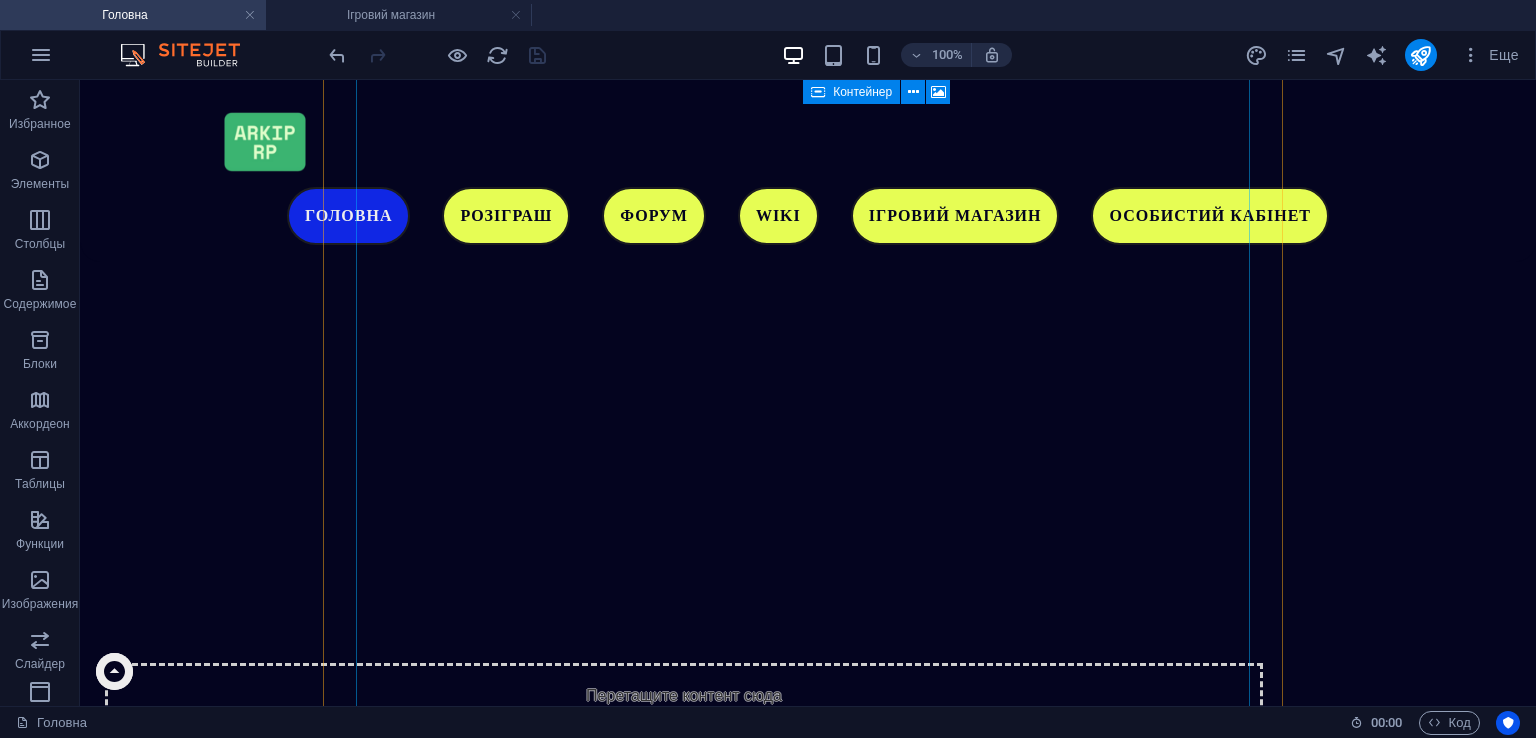 scroll, scrollTop: 4800, scrollLeft: 0, axis: vertical 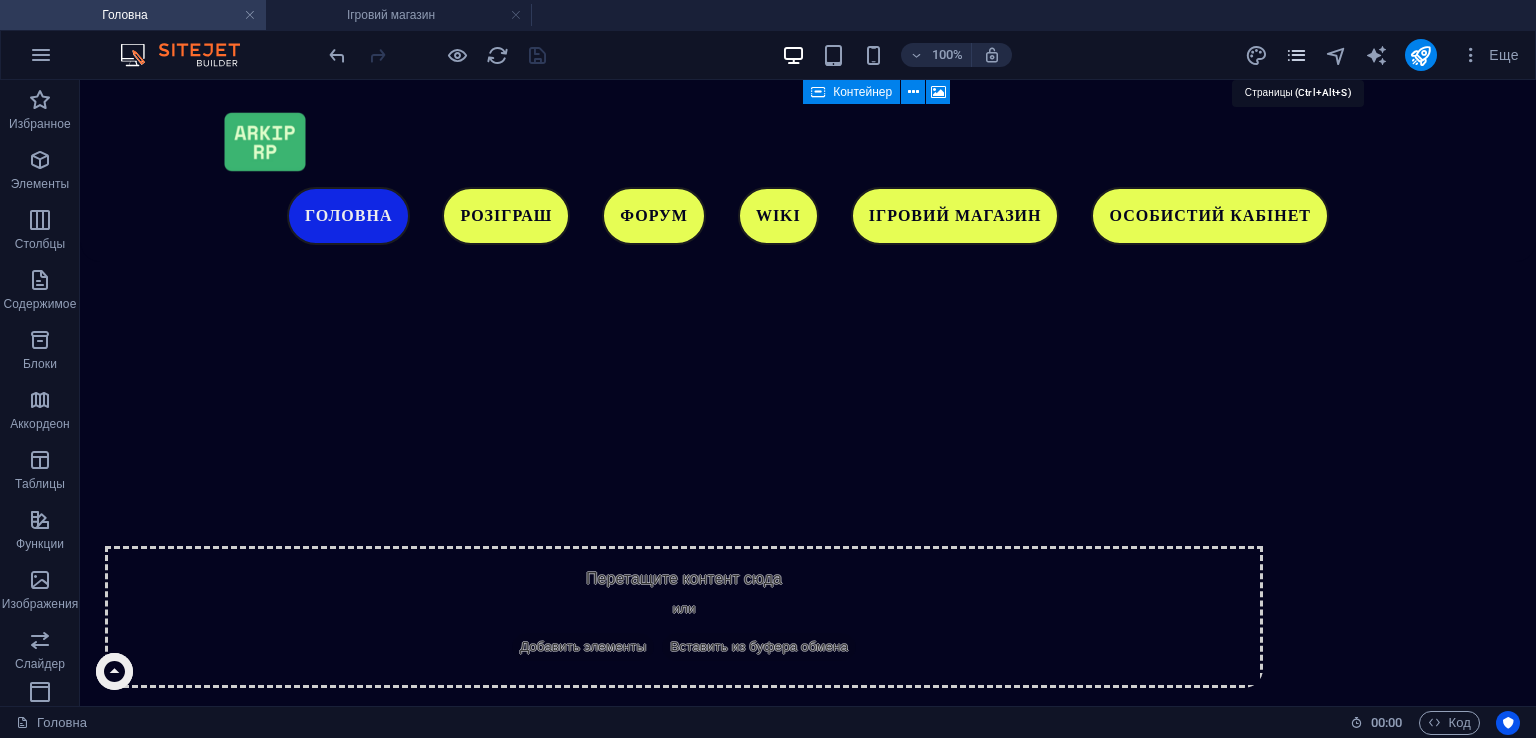 click at bounding box center (1296, 55) 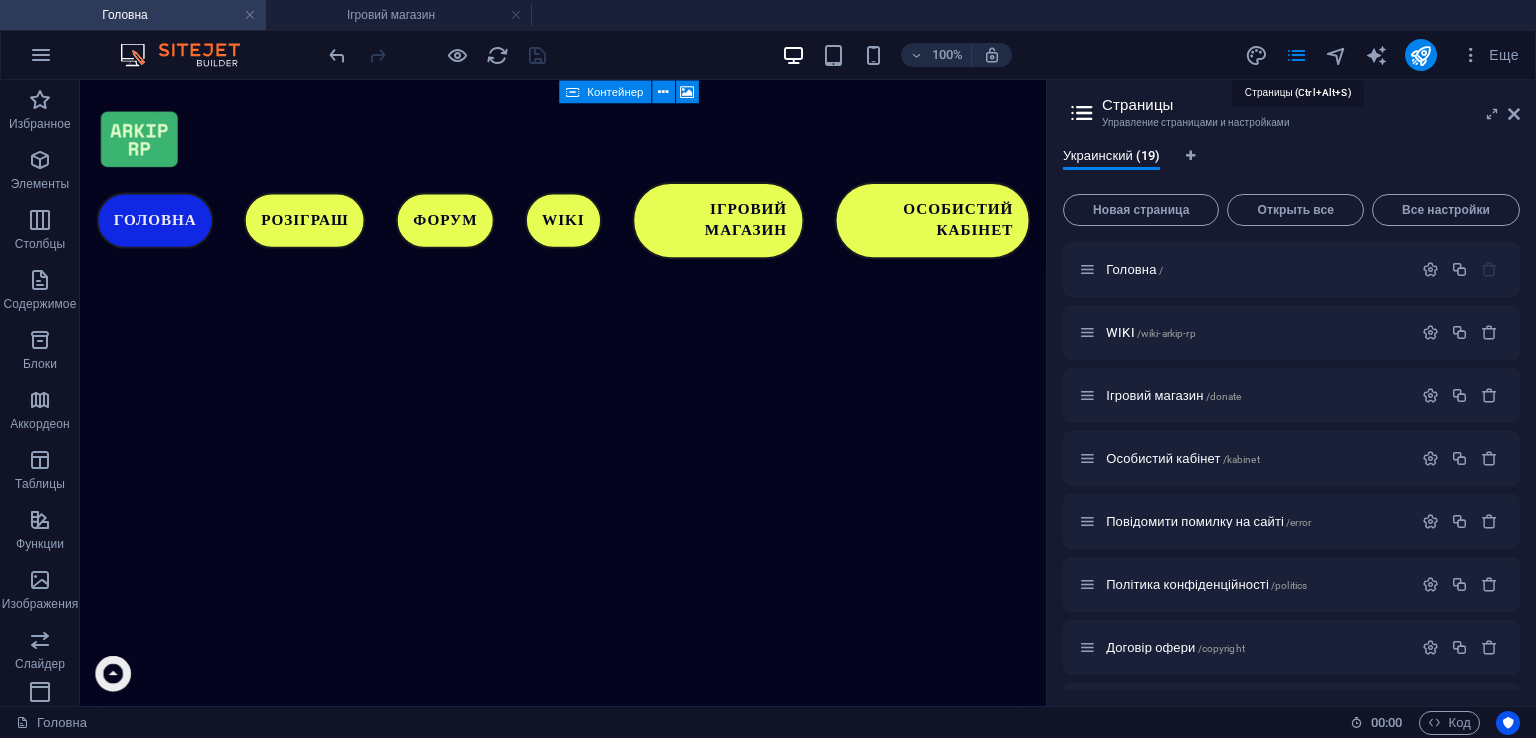 scroll, scrollTop: 4856, scrollLeft: 0, axis: vertical 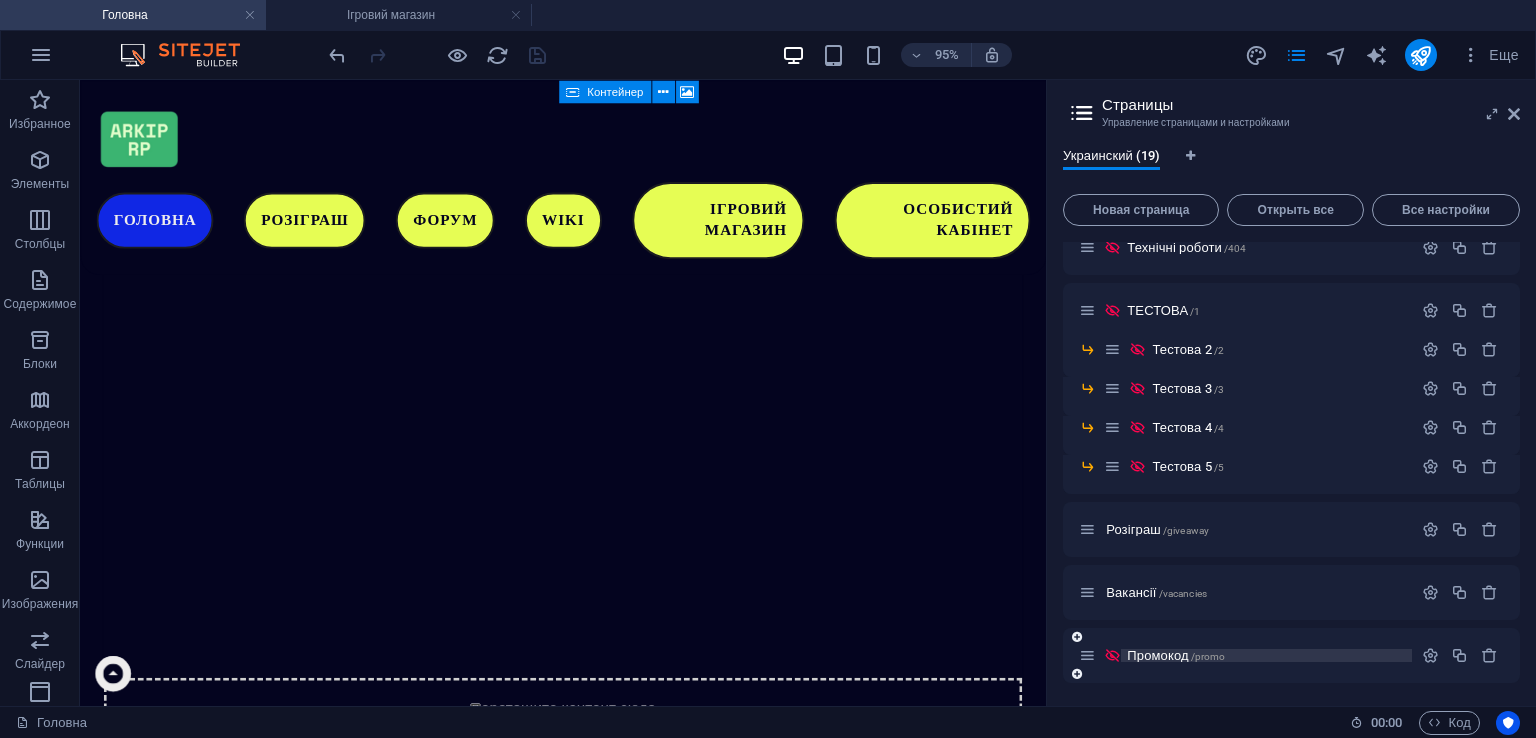 click on "Промокод /promo" at bounding box center [1266, 655] 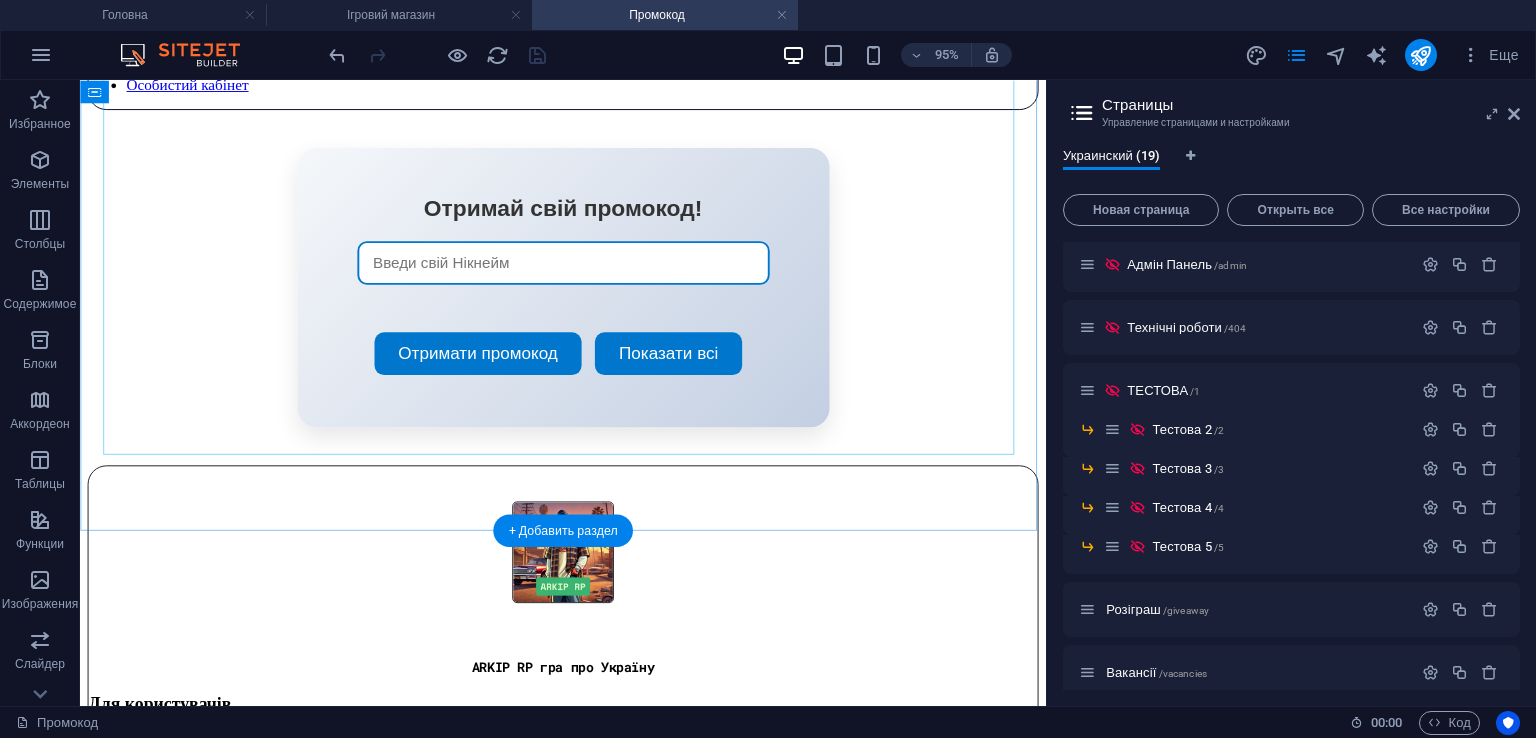 scroll, scrollTop: 300, scrollLeft: 0, axis: vertical 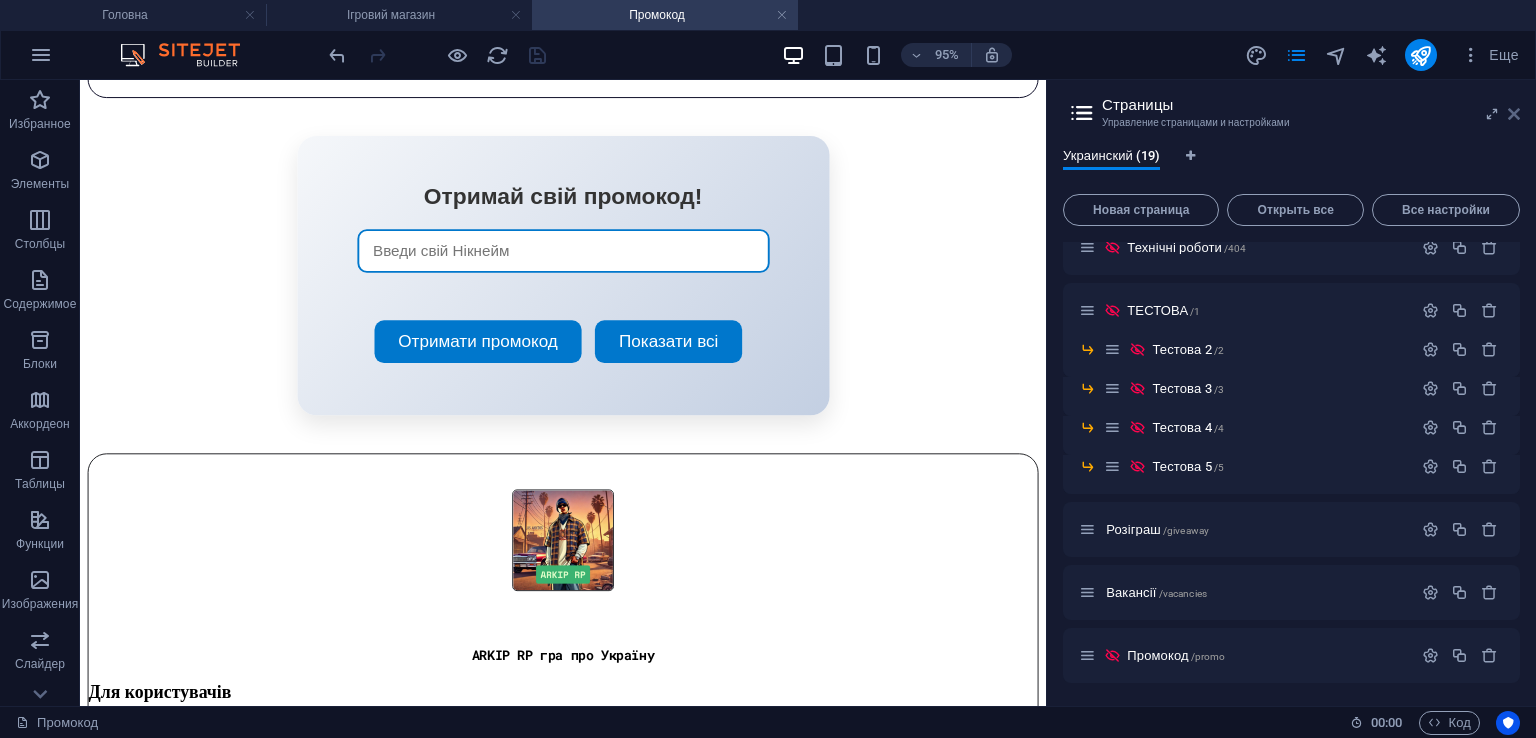 click at bounding box center (1514, 114) 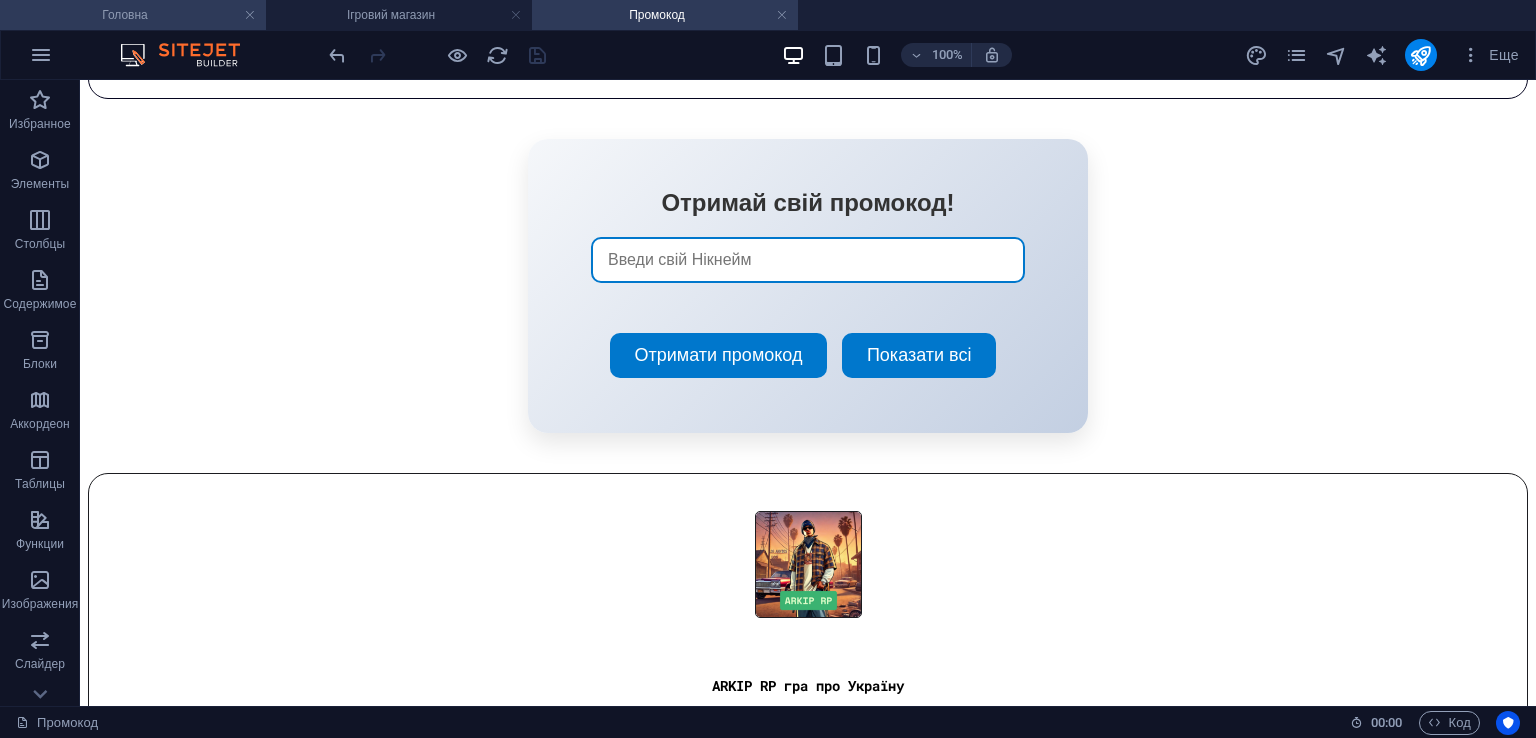 click on "Головна" at bounding box center (133, 15) 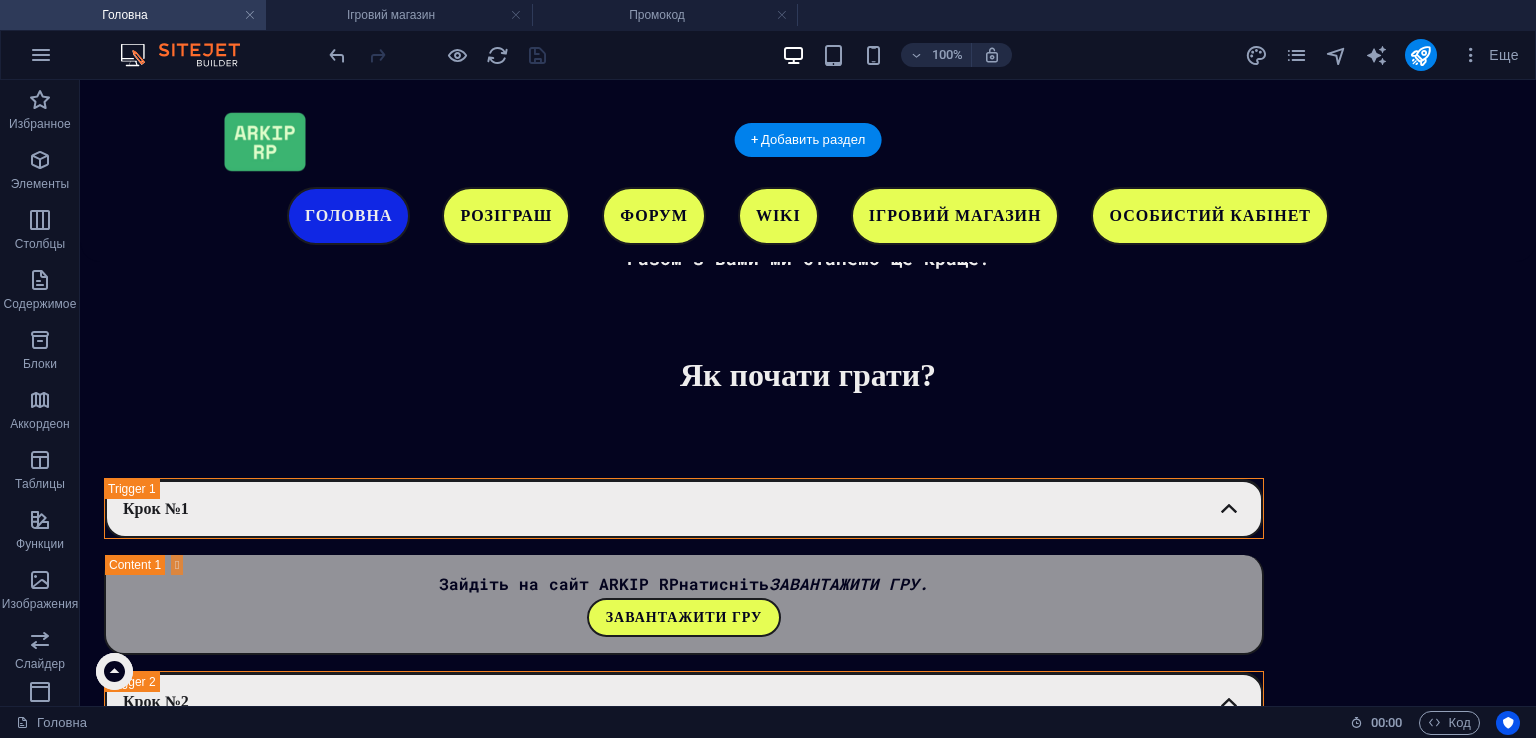 scroll, scrollTop: 2456, scrollLeft: 0, axis: vertical 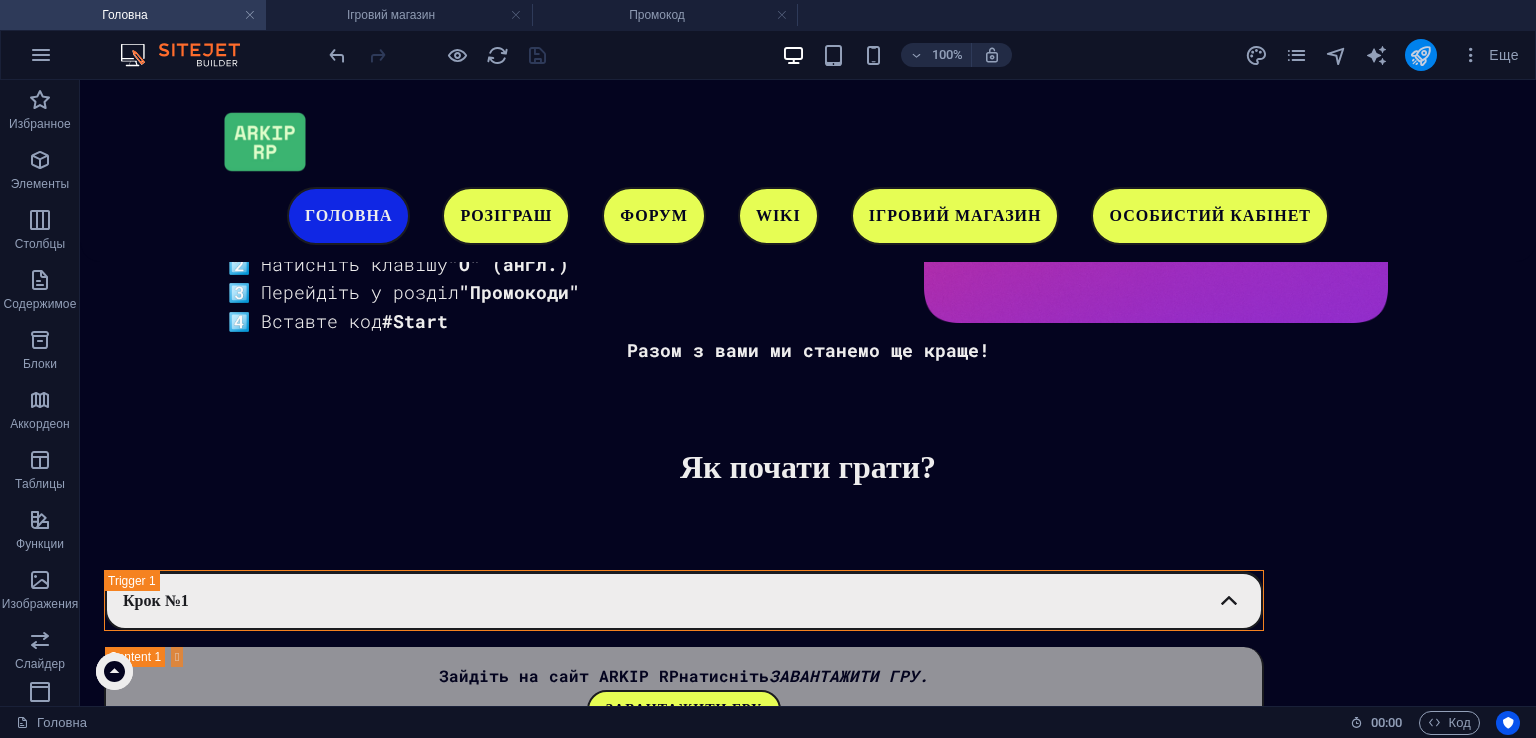 click at bounding box center (1421, 55) 